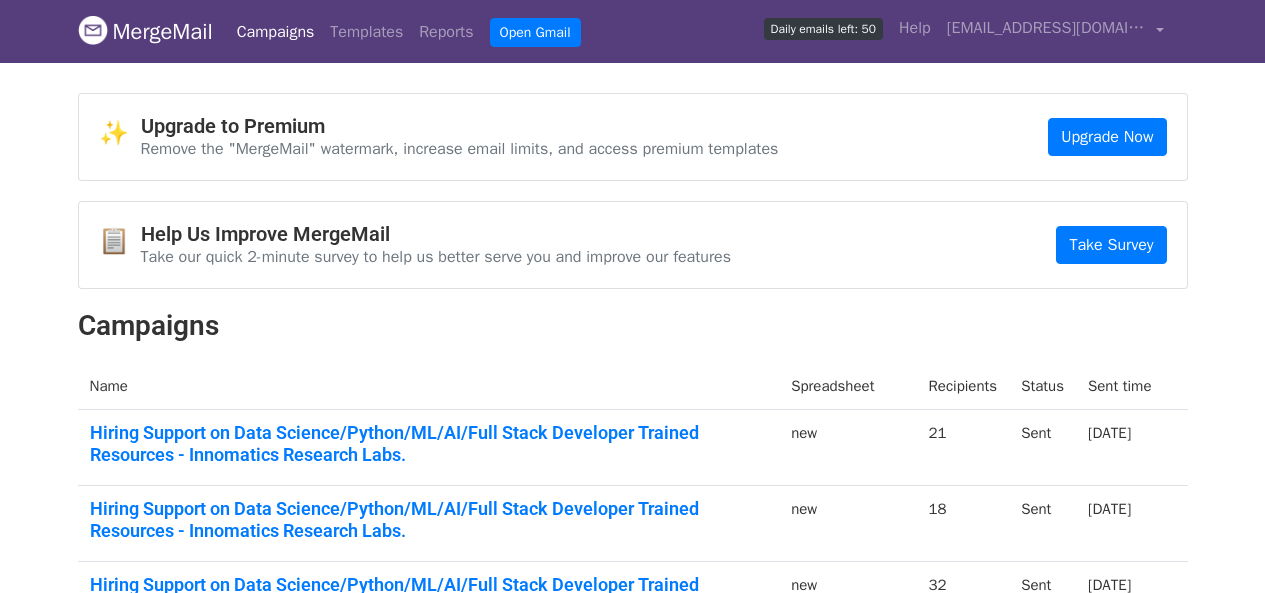 scroll, scrollTop: 0, scrollLeft: 0, axis: both 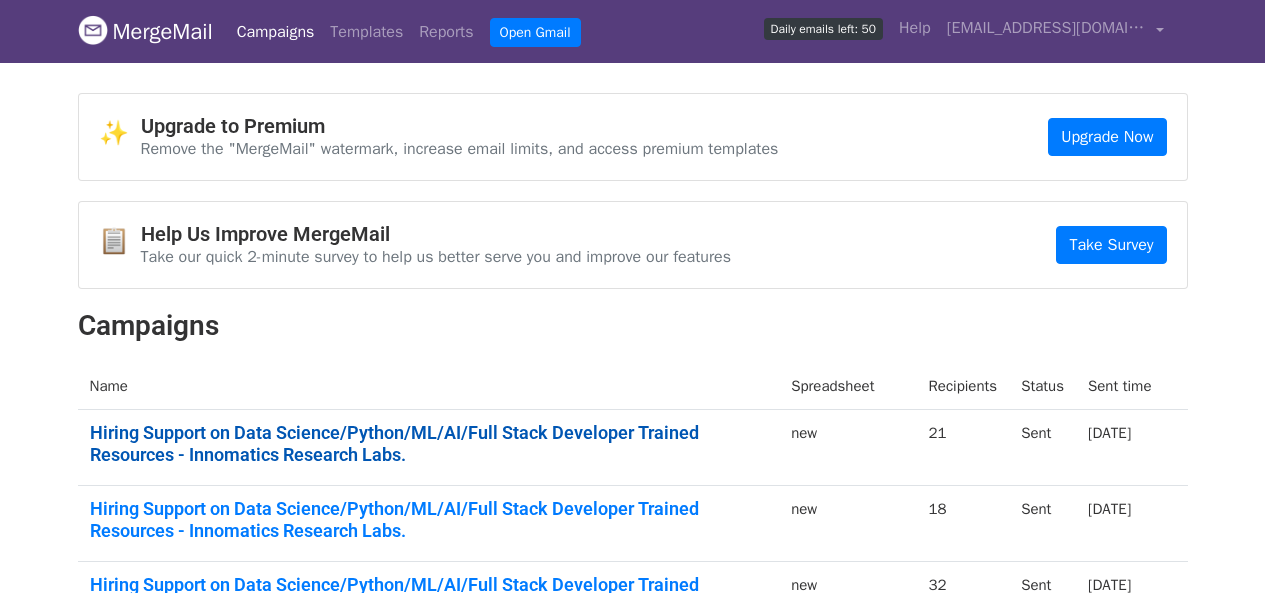 click on "Hiring Support on Data Science/Python/ML/AI/Full Stack Developer Trained Resources - Innomatics Research Labs." at bounding box center [429, 443] 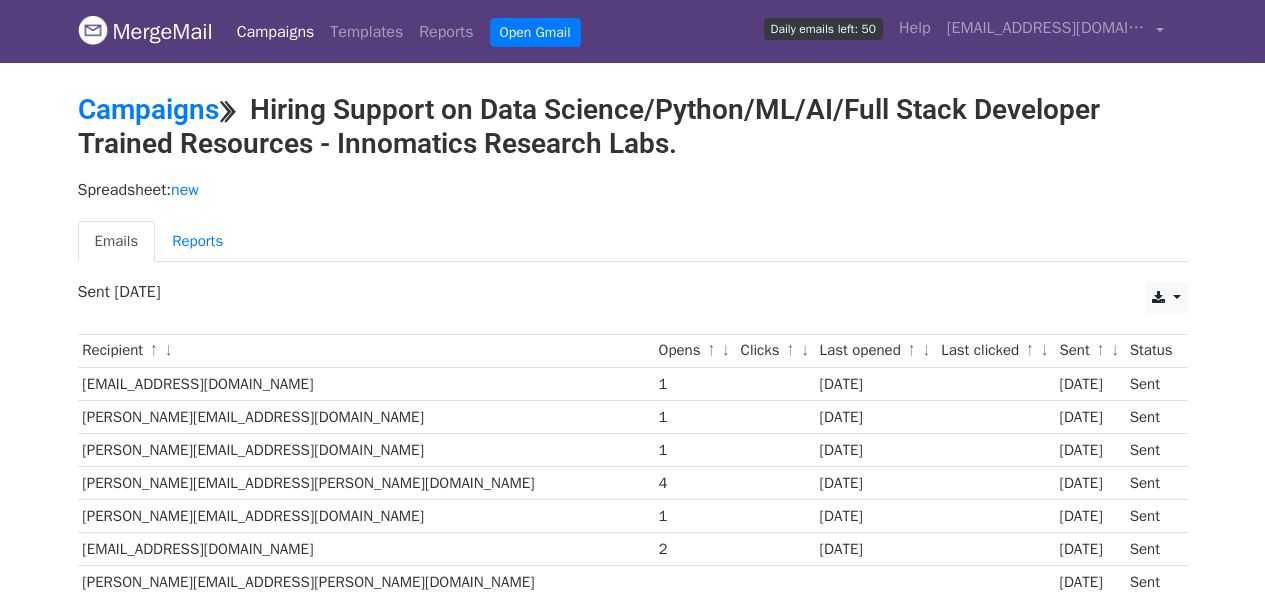 scroll, scrollTop: 0, scrollLeft: 0, axis: both 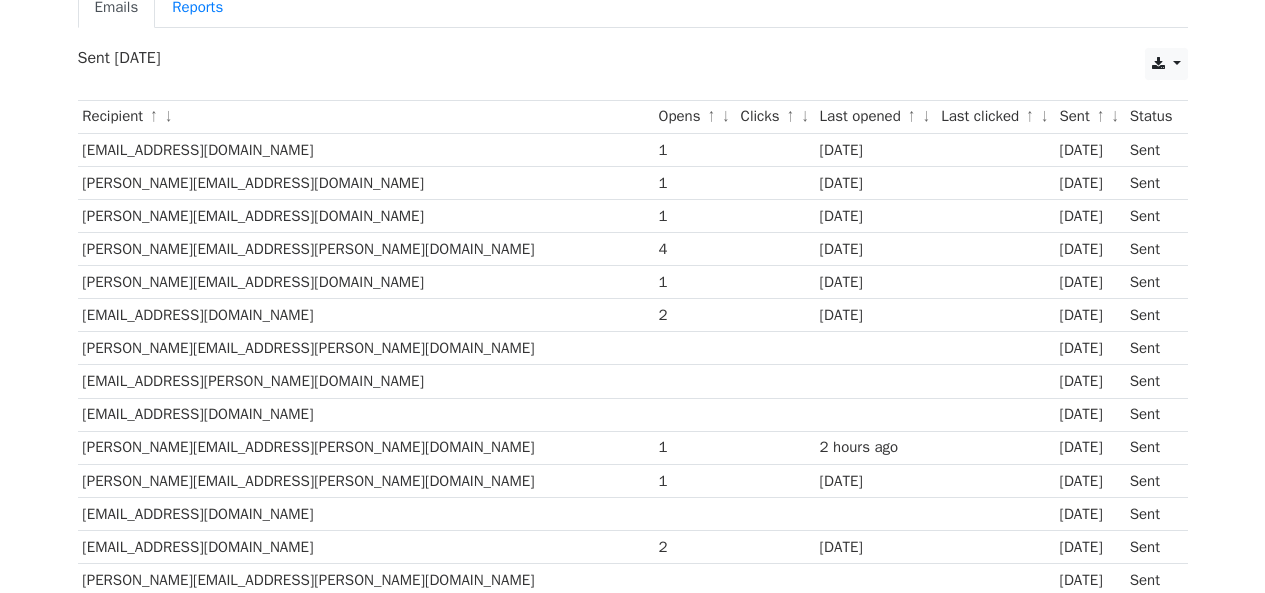 click on "[DATE]" at bounding box center (876, 183) 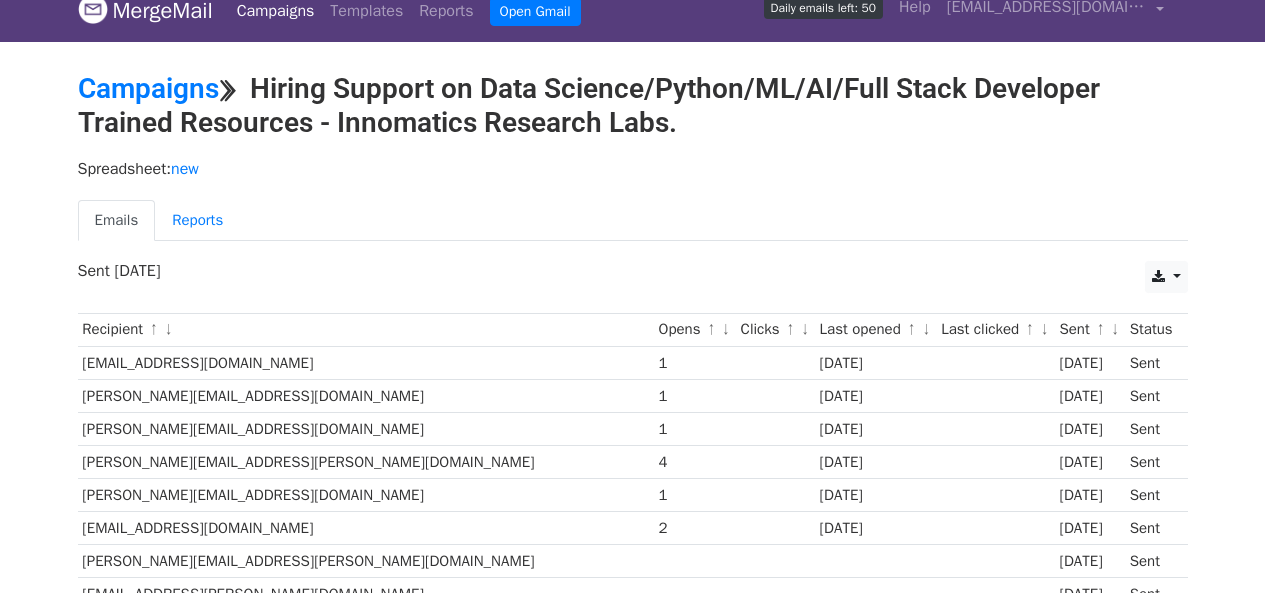 scroll, scrollTop: 31, scrollLeft: 0, axis: vertical 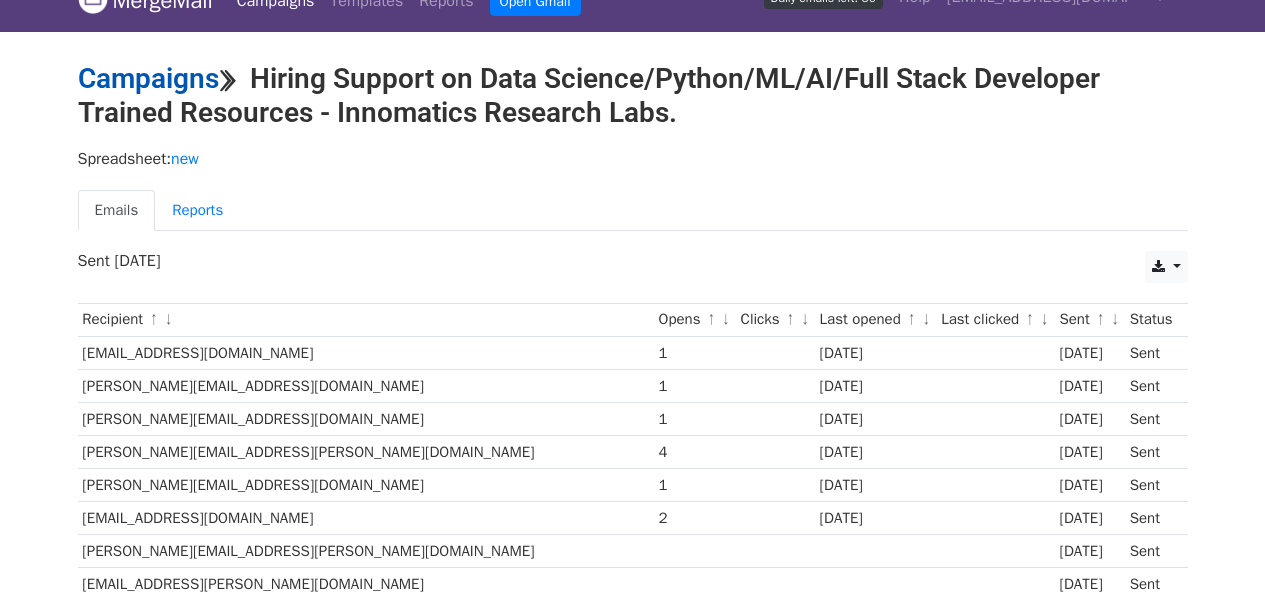 click on "Campaigns" at bounding box center [148, 78] 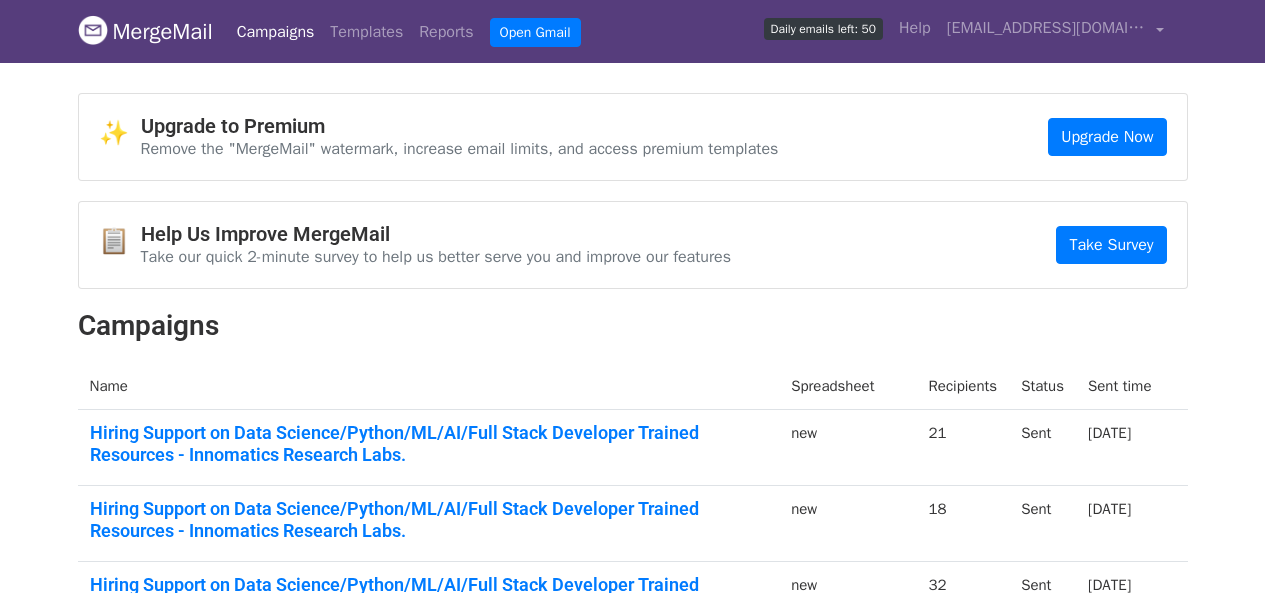 scroll, scrollTop: 0, scrollLeft: 0, axis: both 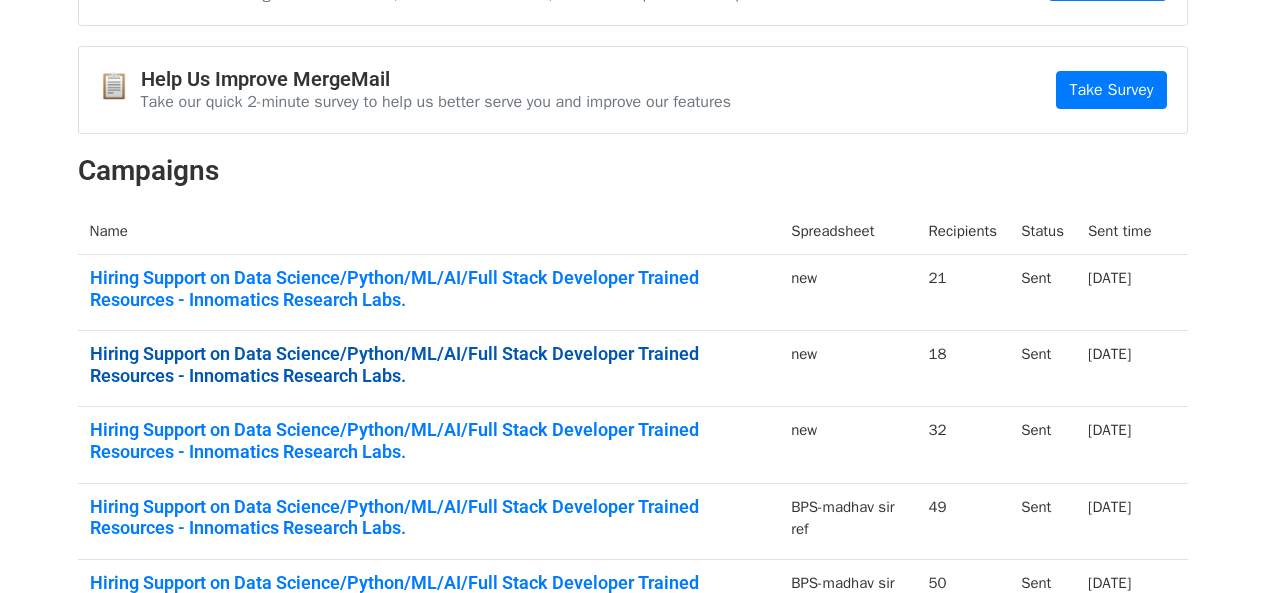 click on "Hiring Support on Data Science/Python/ML/AI/Full Stack Developer Trained Resources - Innomatics Research Labs." at bounding box center (429, 364) 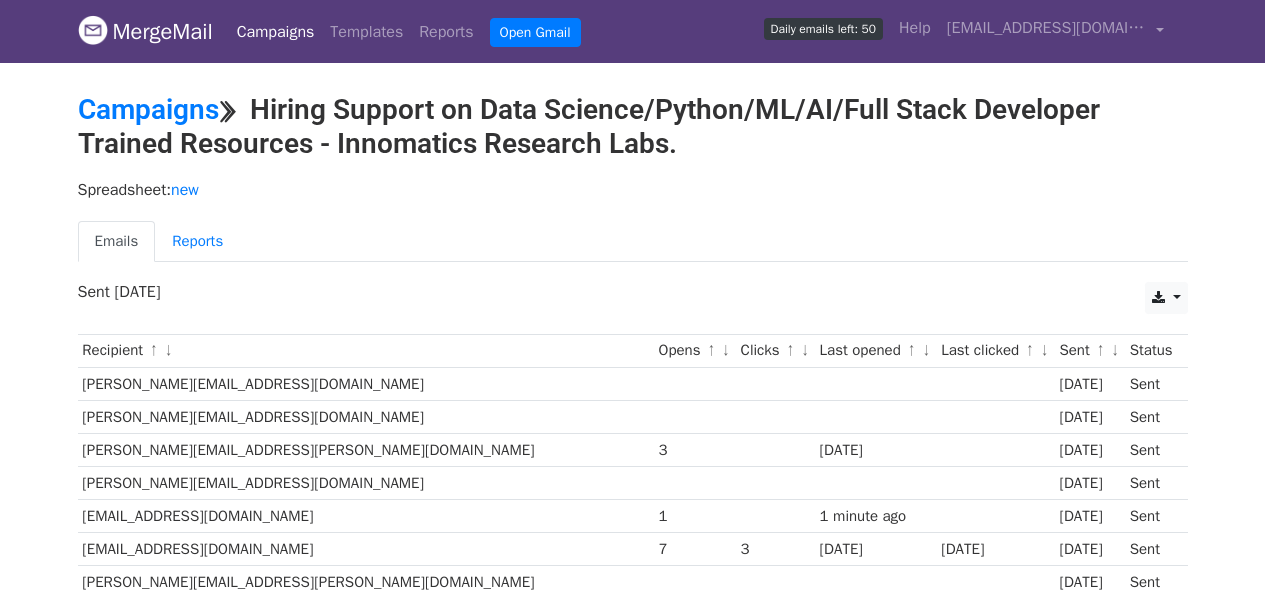 scroll, scrollTop: 0, scrollLeft: 0, axis: both 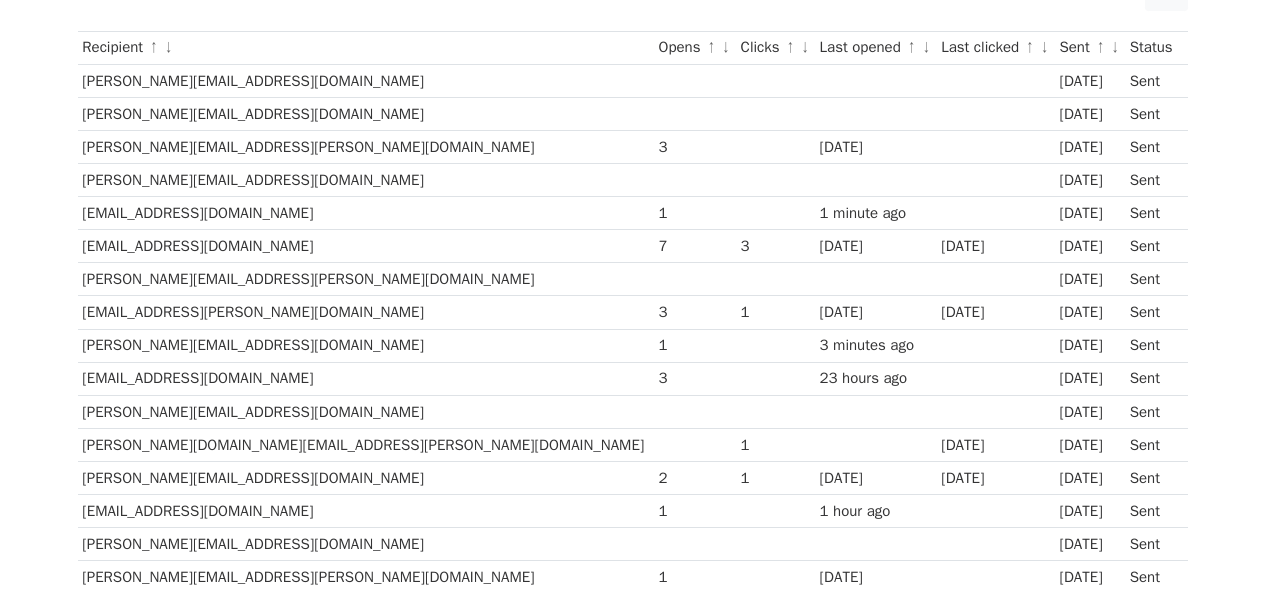 drag, startPoint x: 313, startPoint y: 242, endPoint x: 82, endPoint y: 247, distance: 231.05411 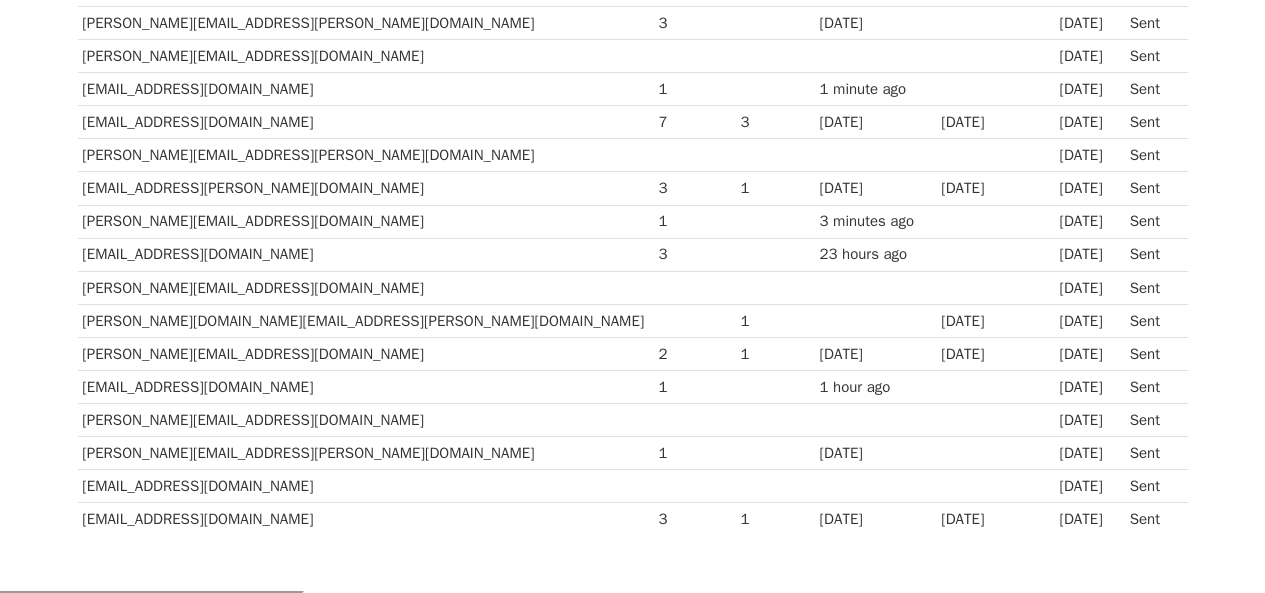 scroll, scrollTop: 435, scrollLeft: 0, axis: vertical 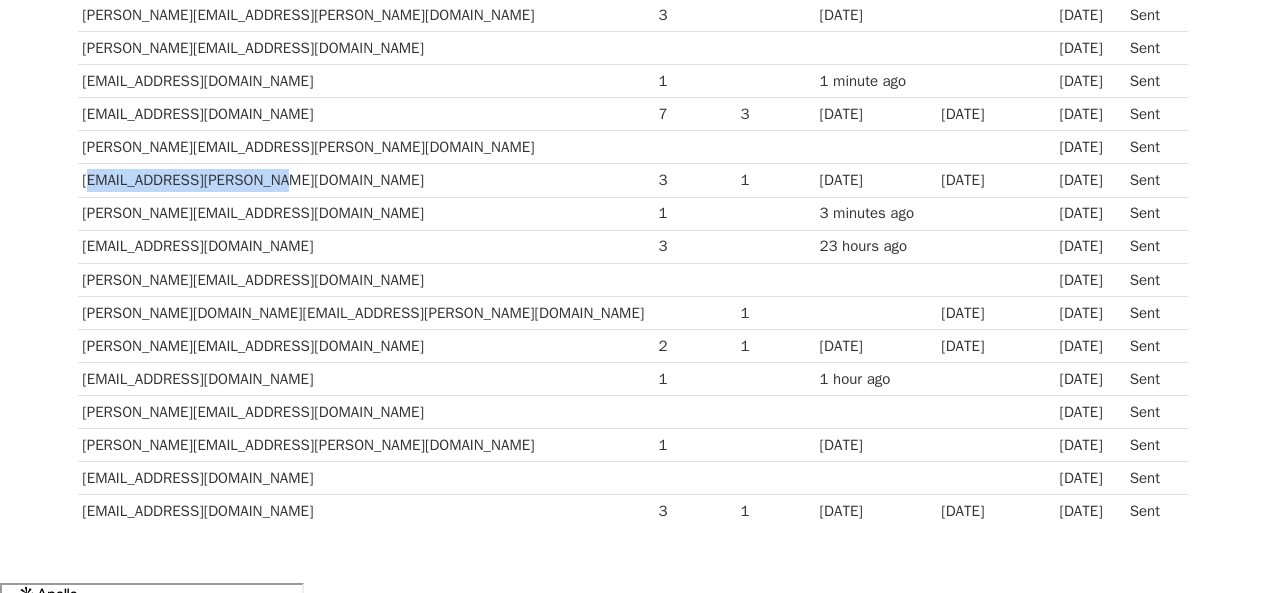 drag, startPoint x: 247, startPoint y: 180, endPoint x: 79, endPoint y: 185, distance: 168.07439 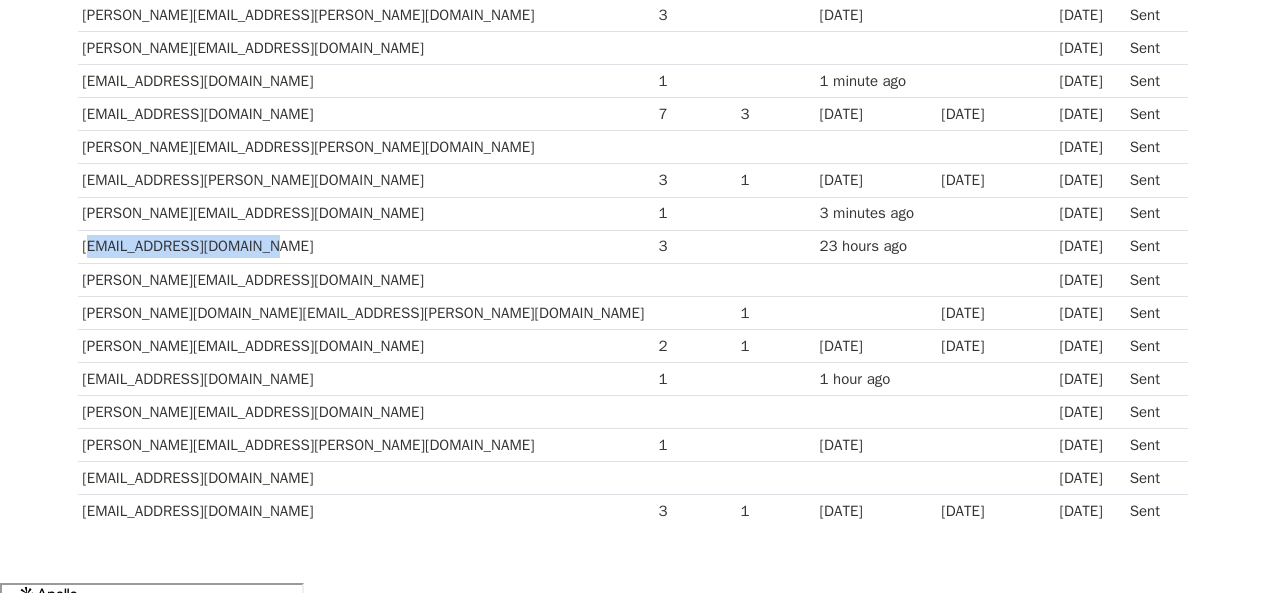 drag, startPoint x: 252, startPoint y: 243, endPoint x: 79, endPoint y: 248, distance: 173.07224 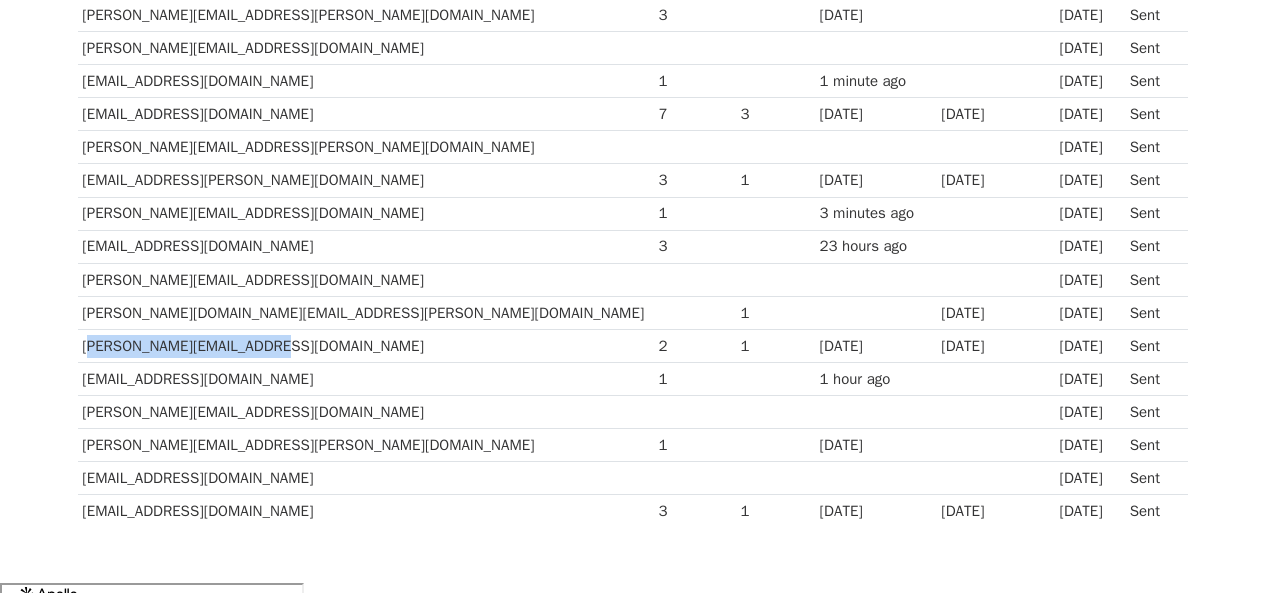 drag, startPoint x: 253, startPoint y: 345, endPoint x: 80, endPoint y: 346, distance: 173.00288 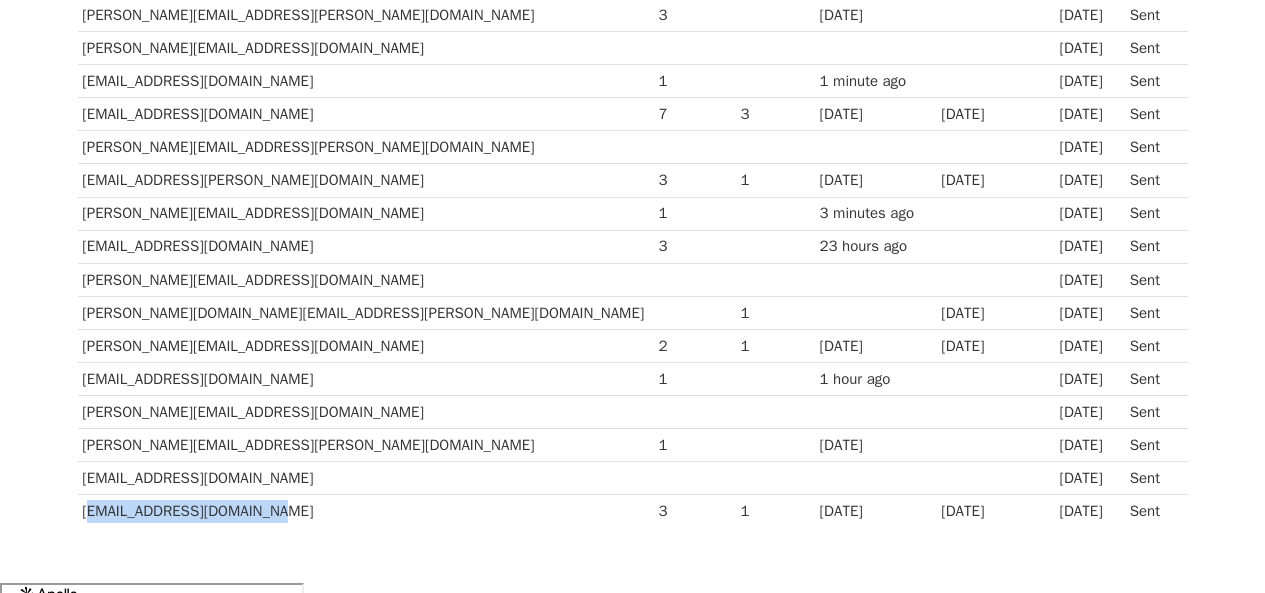 drag, startPoint x: 263, startPoint y: 507, endPoint x: 85, endPoint y: 509, distance: 178.01123 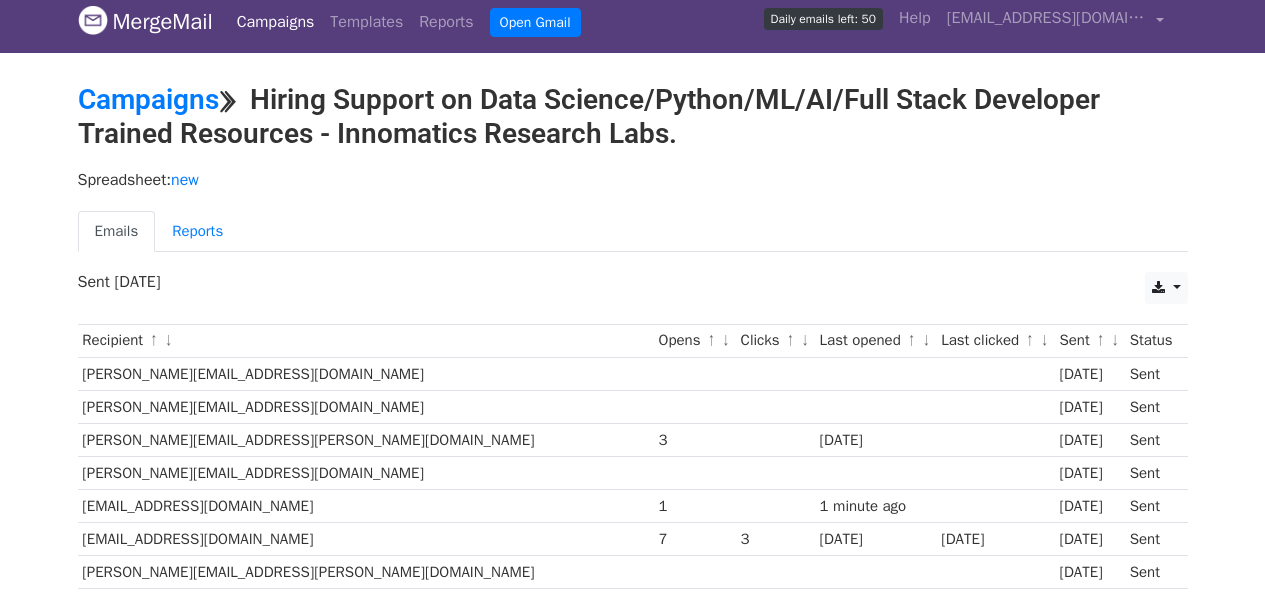 scroll, scrollTop: 0, scrollLeft: 0, axis: both 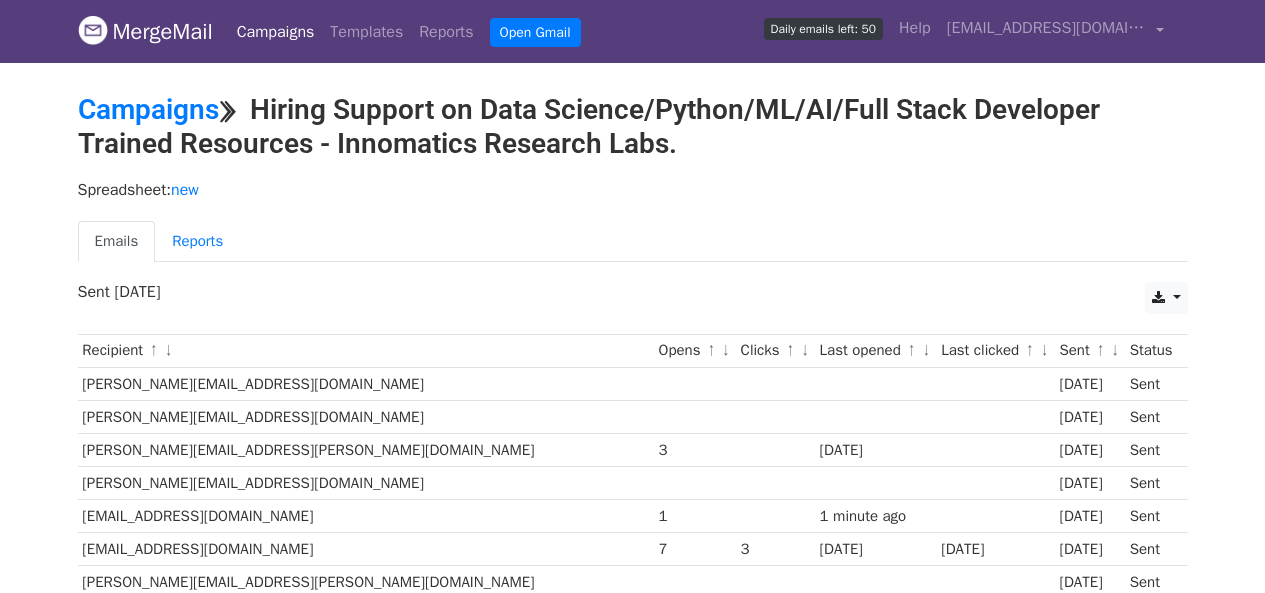 click on "MergeMail" at bounding box center (145, 32) 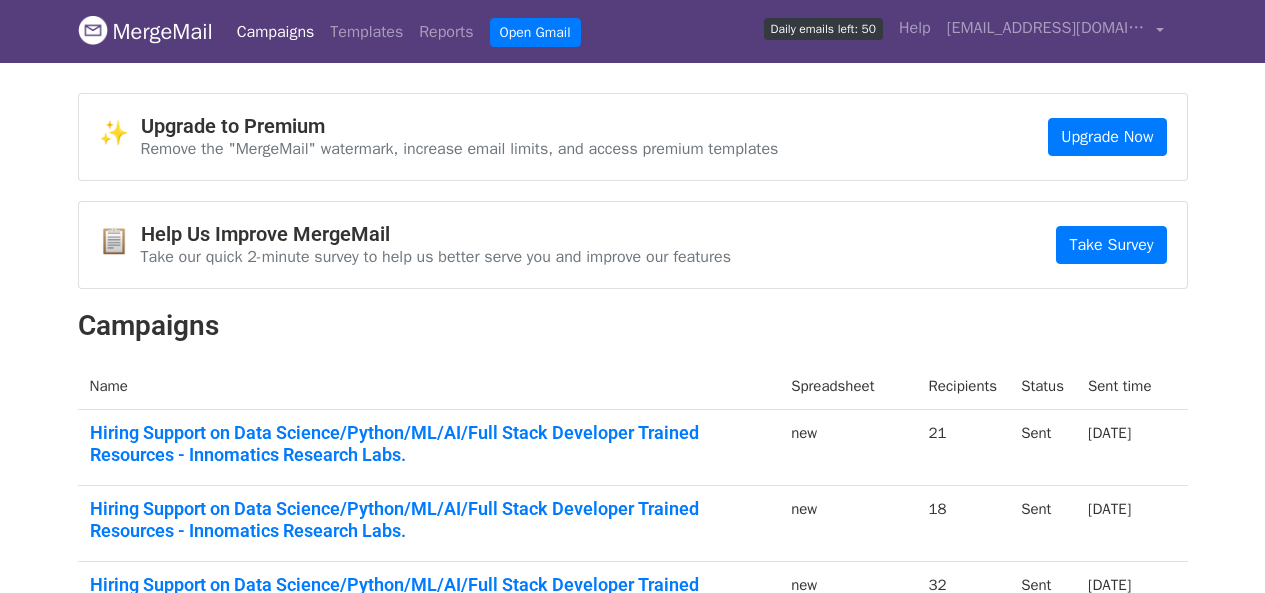 scroll, scrollTop: 0, scrollLeft: 0, axis: both 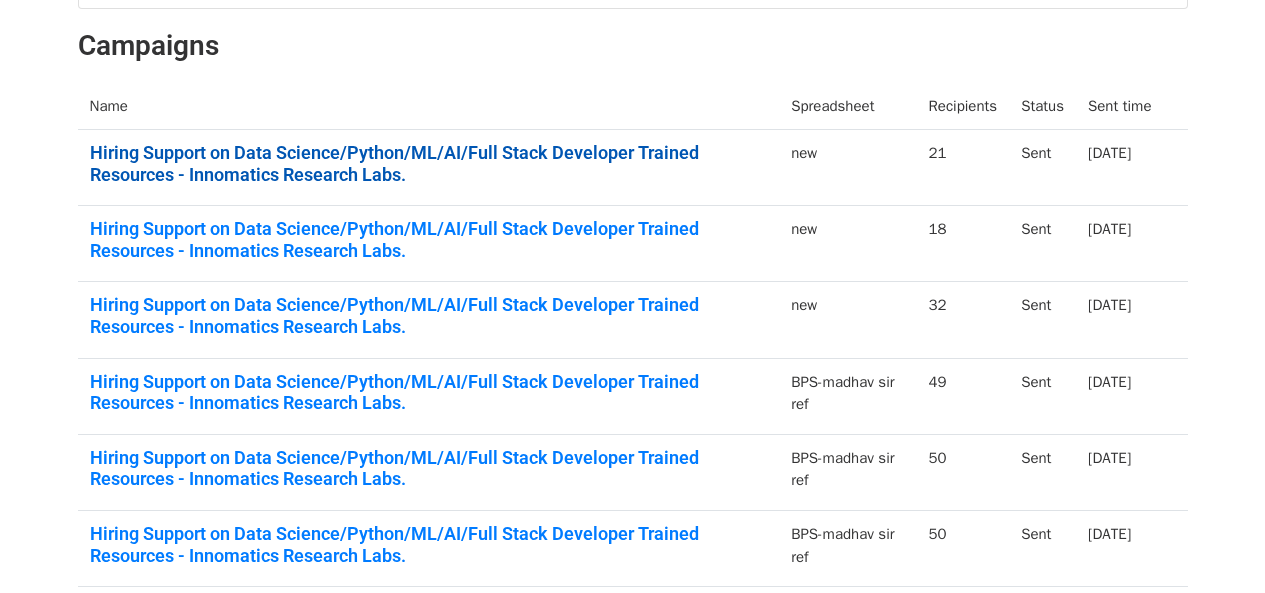 click on "Hiring Support on Data Science/Python/ML/AI/Full Stack Developer Trained Resources - Innomatics Research Labs." at bounding box center (429, 163) 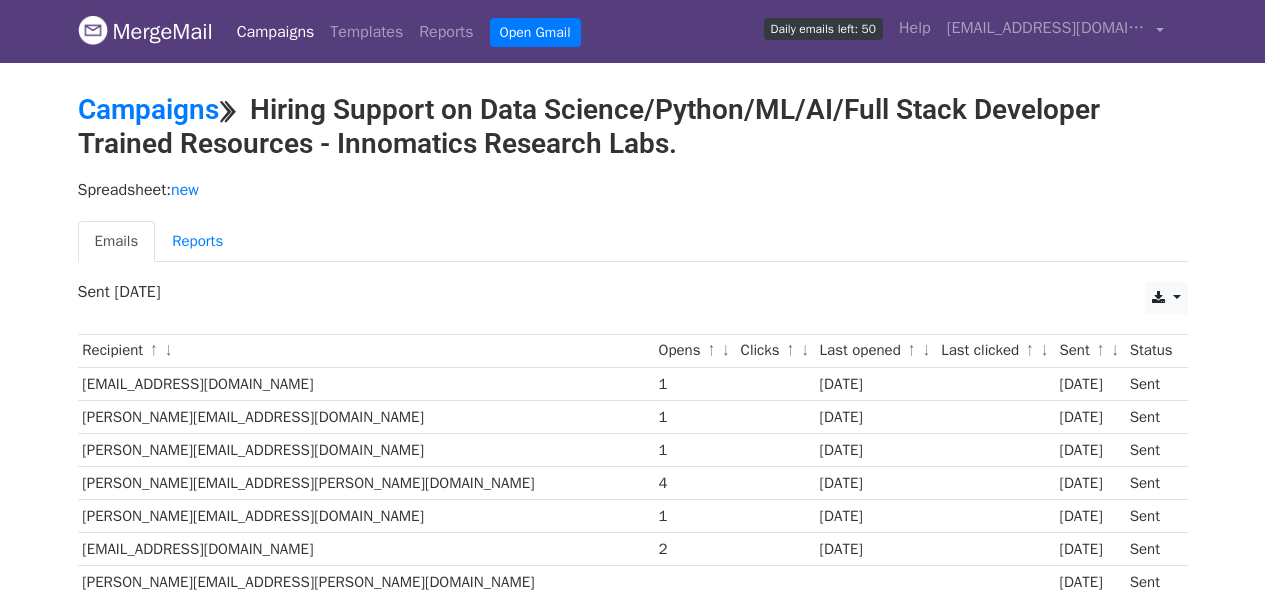 scroll, scrollTop: 0, scrollLeft: 0, axis: both 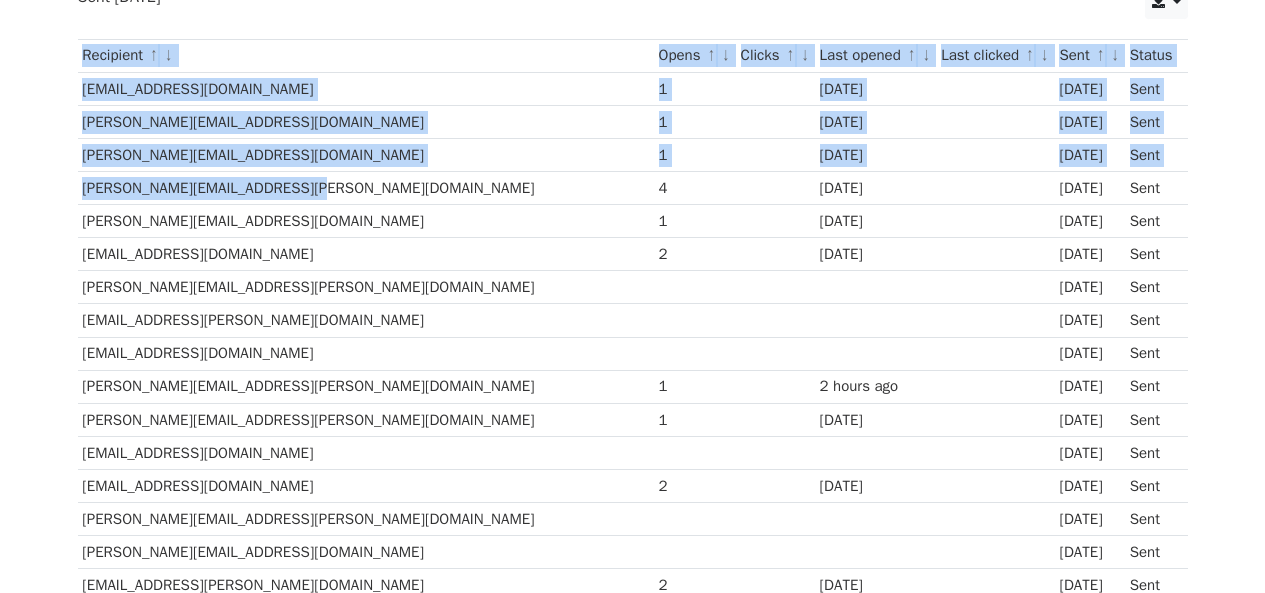 drag, startPoint x: 296, startPoint y: 187, endPoint x: 76, endPoint y: 193, distance: 220.0818 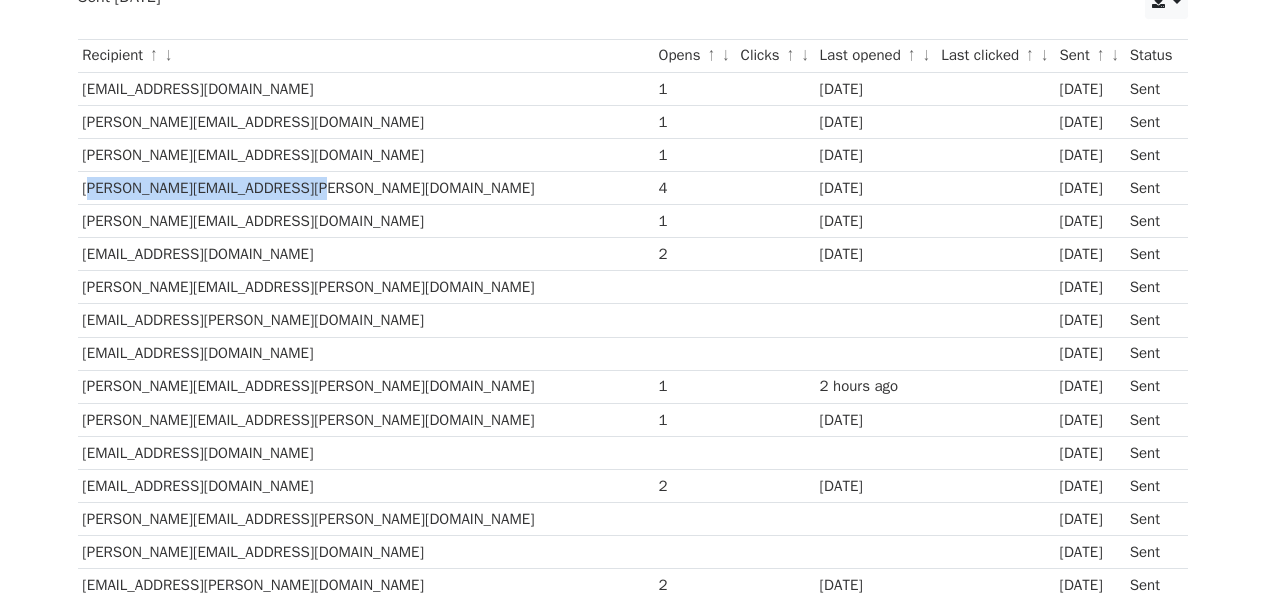 drag, startPoint x: 300, startPoint y: 187, endPoint x: 81, endPoint y: 191, distance: 219.03653 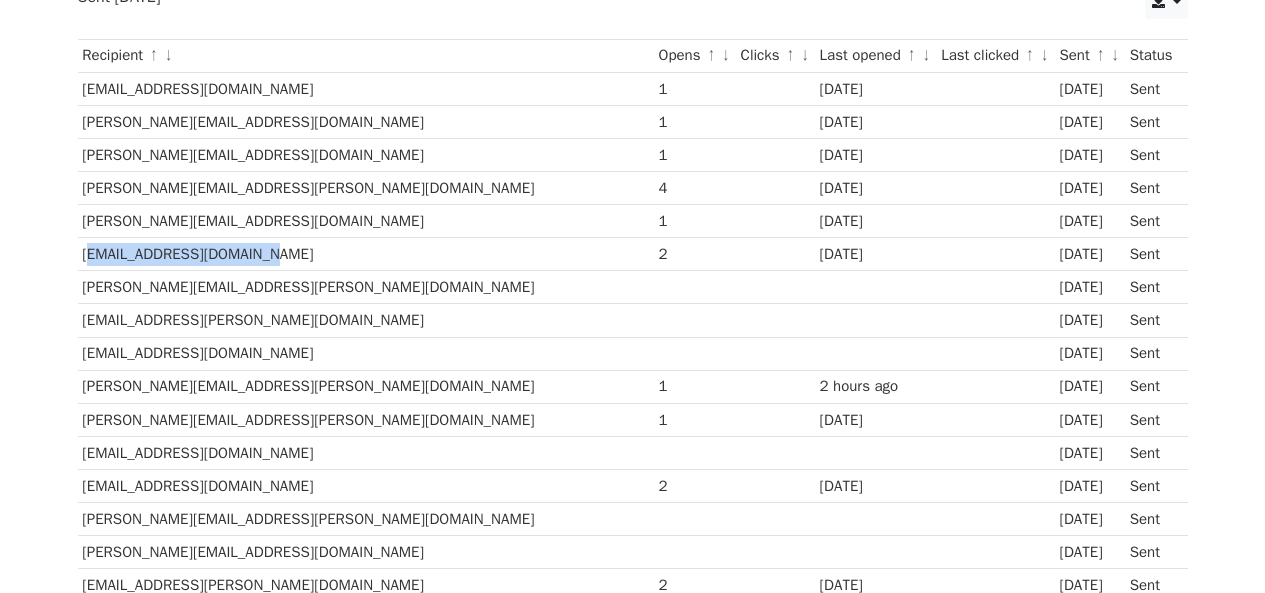 drag, startPoint x: 242, startPoint y: 247, endPoint x: 81, endPoint y: 255, distance: 161.19864 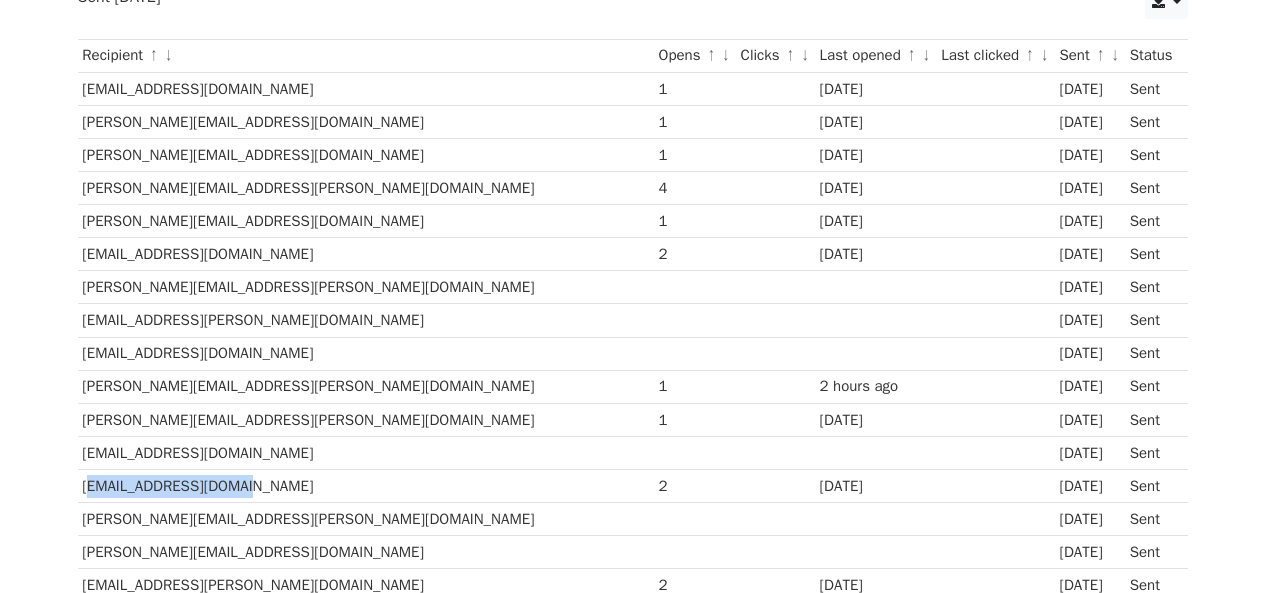 drag, startPoint x: 243, startPoint y: 481, endPoint x: 78, endPoint y: 489, distance: 165.19383 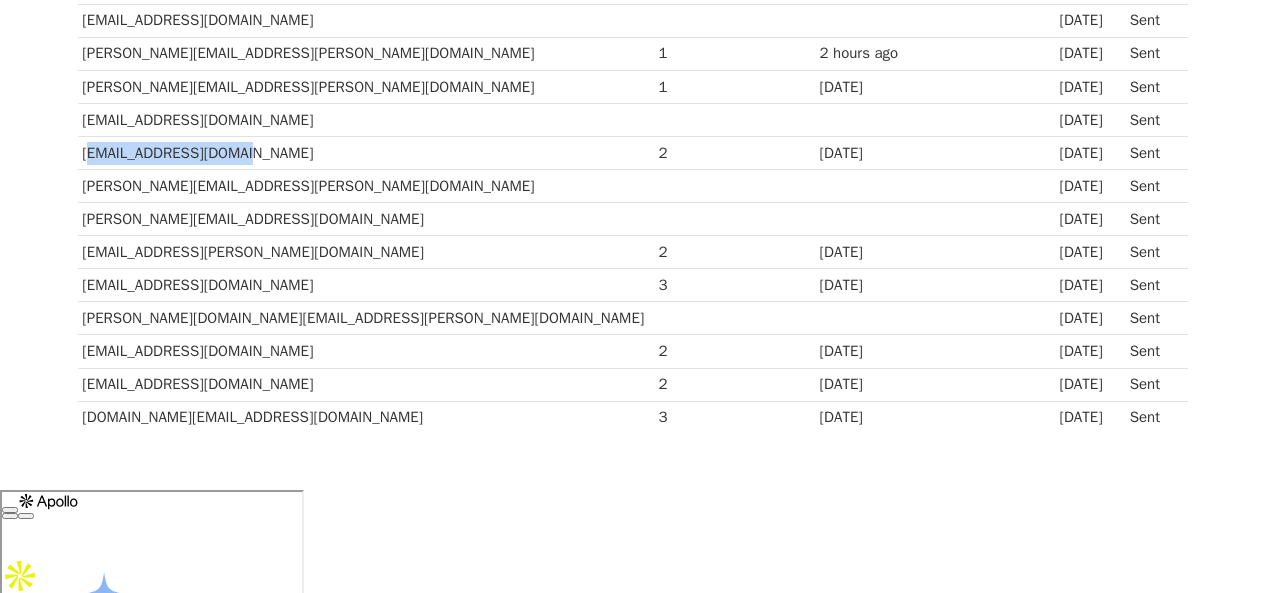 scroll, scrollTop: 630, scrollLeft: 0, axis: vertical 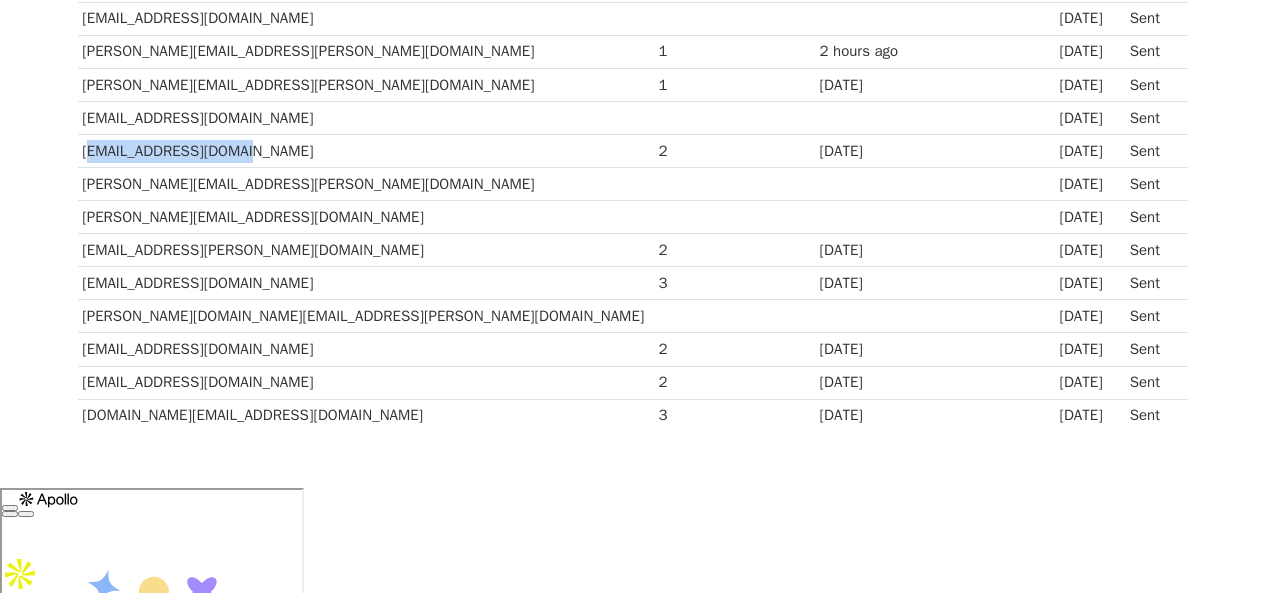 drag, startPoint x: 308, startPoint y: 282, endPoint x: 84, endPoint y: 280, distance: 224.00893 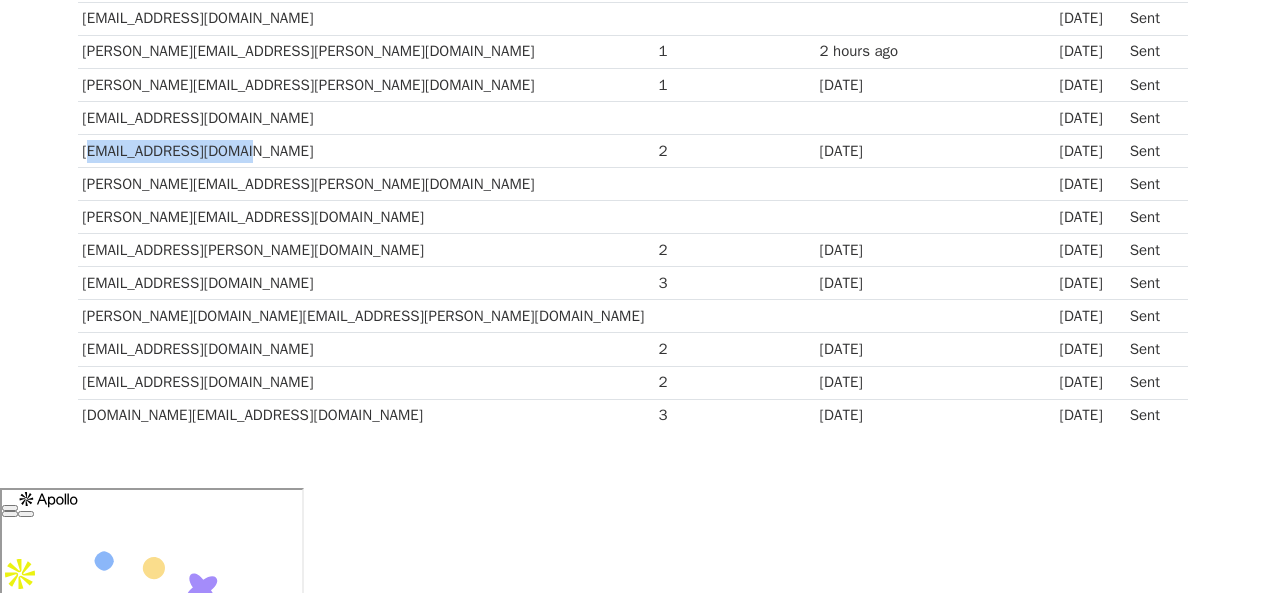 copy on "zaphaniah.pala@quest-global.com" 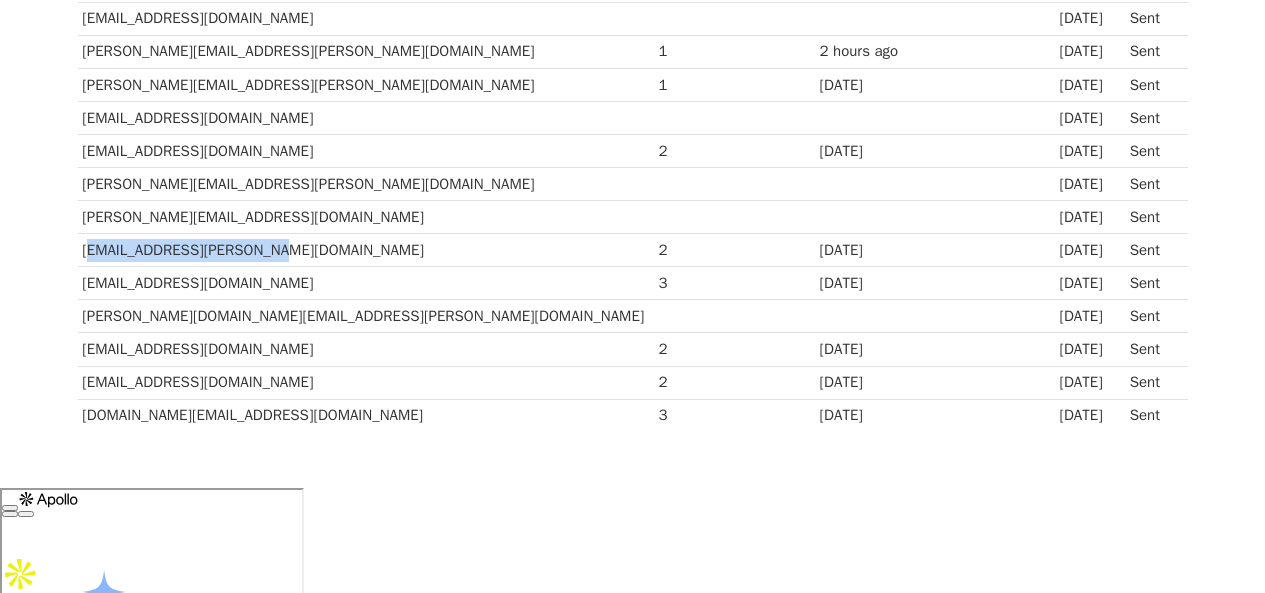drag, startPoint x: 258, startPoint y: 251, endPoint x: 81, endPoint y: 246, distance: 177.0706 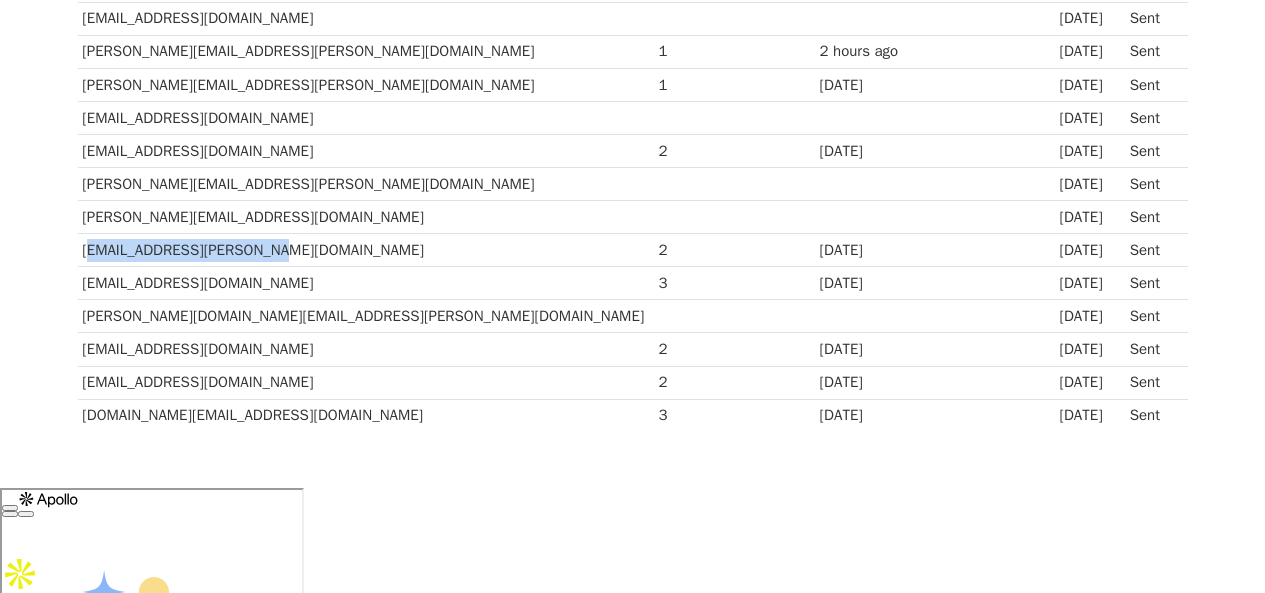 copy on "ranbir.phukan@capita.com" 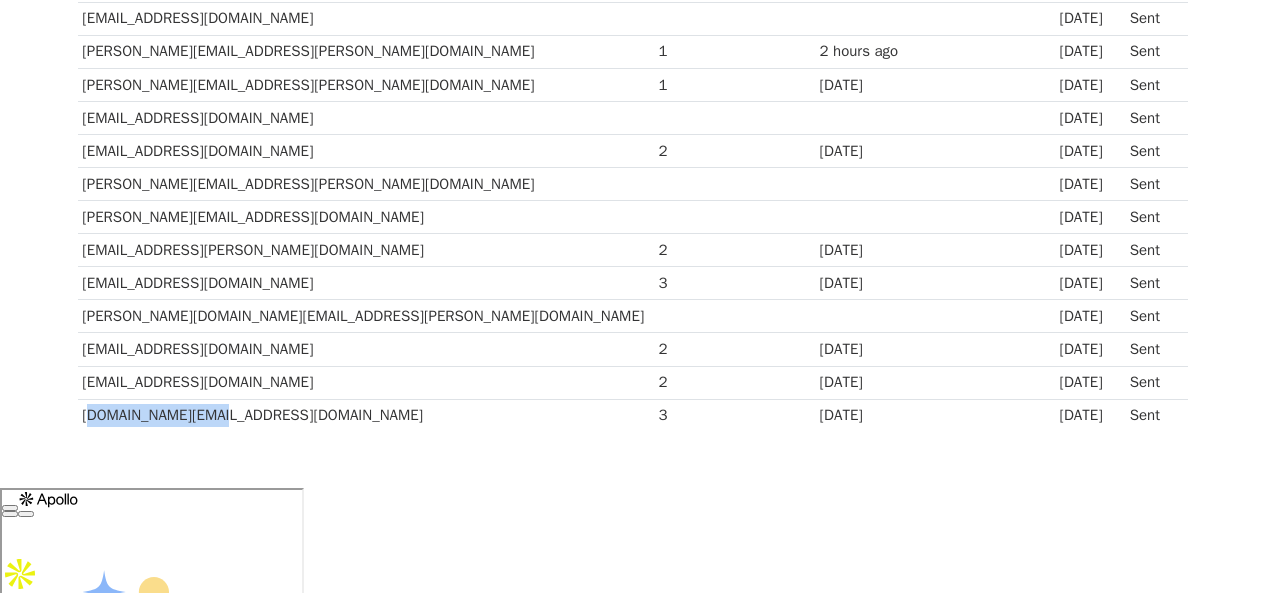 drag, startPoint x: 211, startPoint y: 417, endPoint x: 80, endPoint y: 425, distance: 131.24405 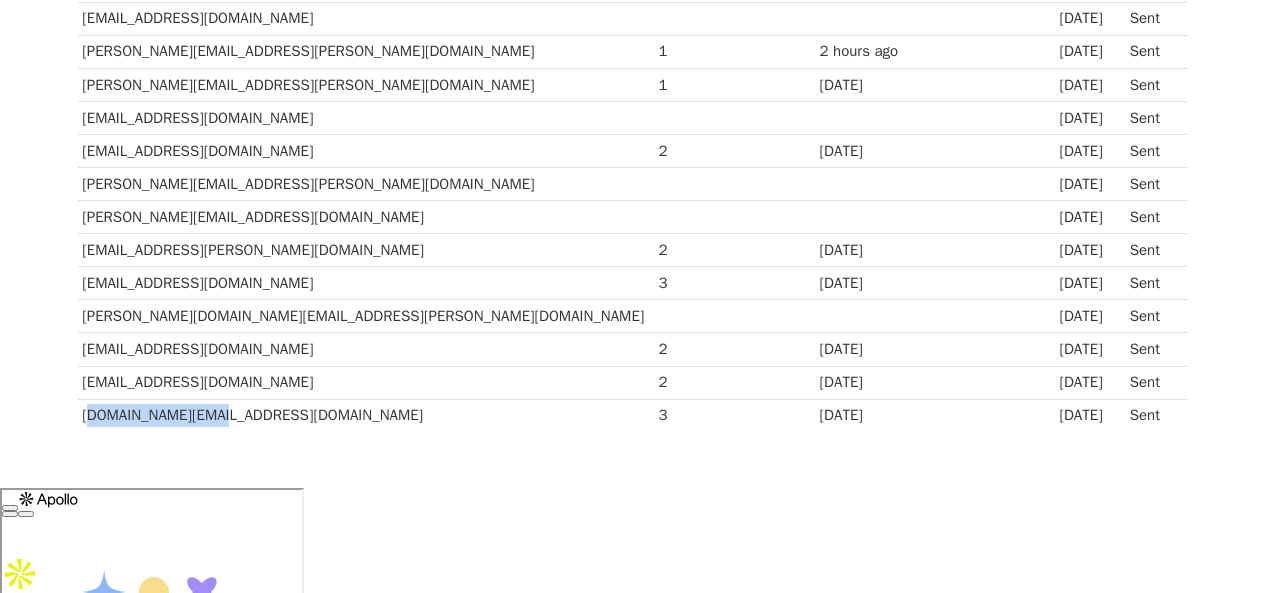 copy on "dhana.la@rmsi.com" 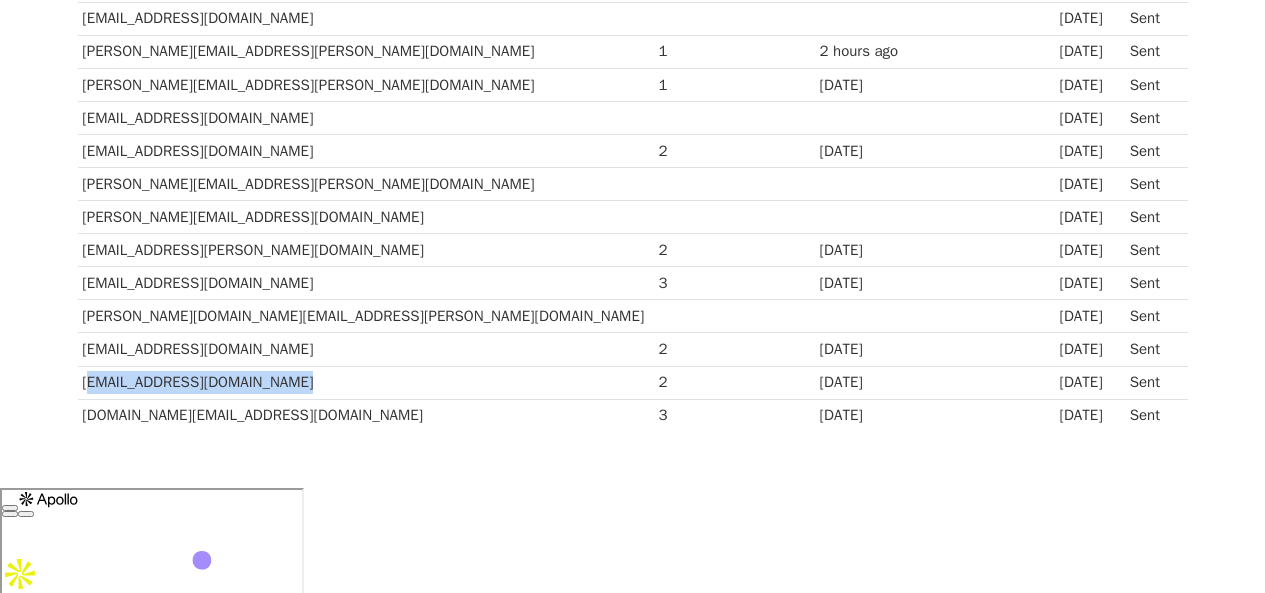 drag, startPoint x: 281, startPoint y: 384, endPoint x: 83, endPoint y: 385, distance: 198.00252 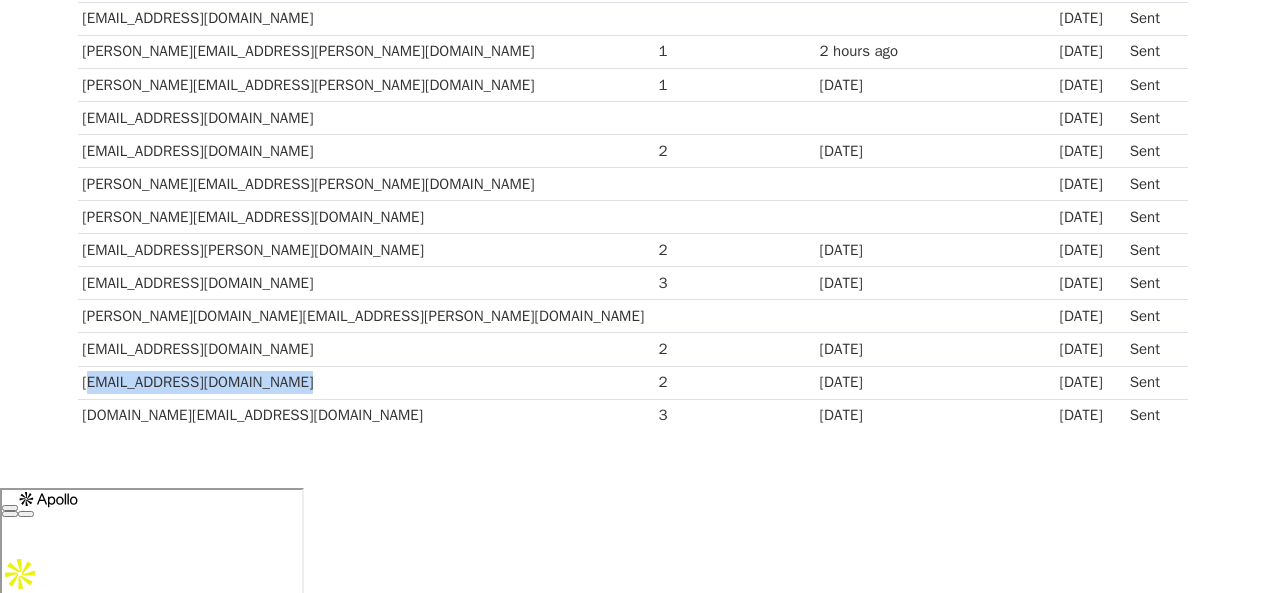 copy on "sachin.nagare@smfgindia.com" 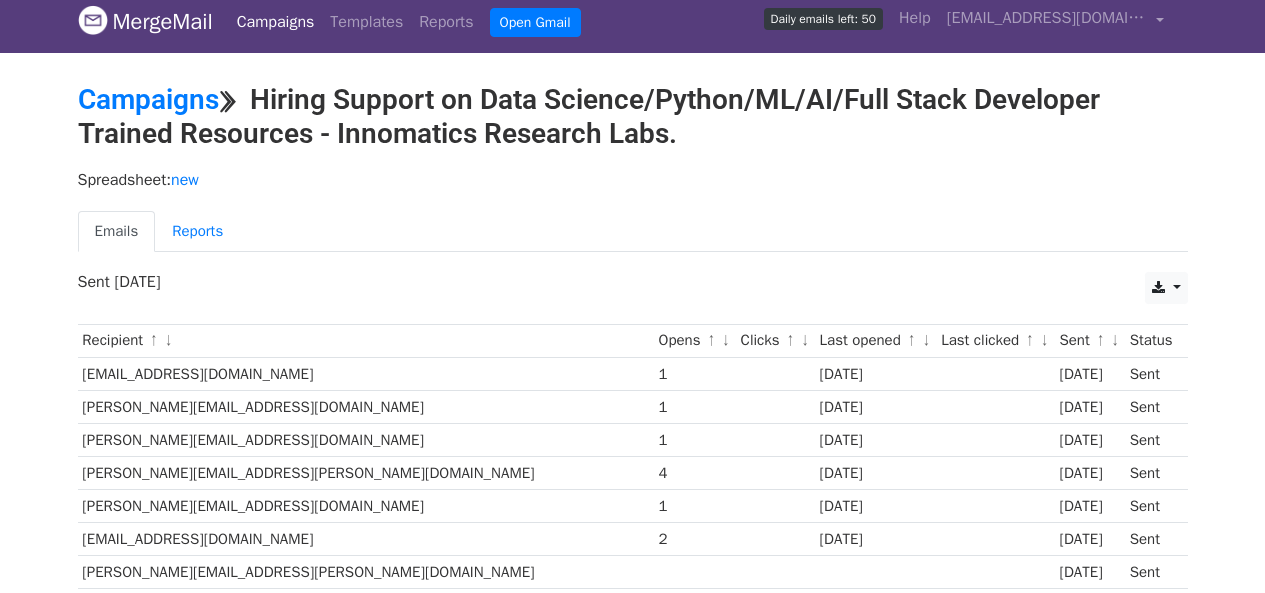 scroll, scrollTop: 0, scrollLeft: 0, axis: both 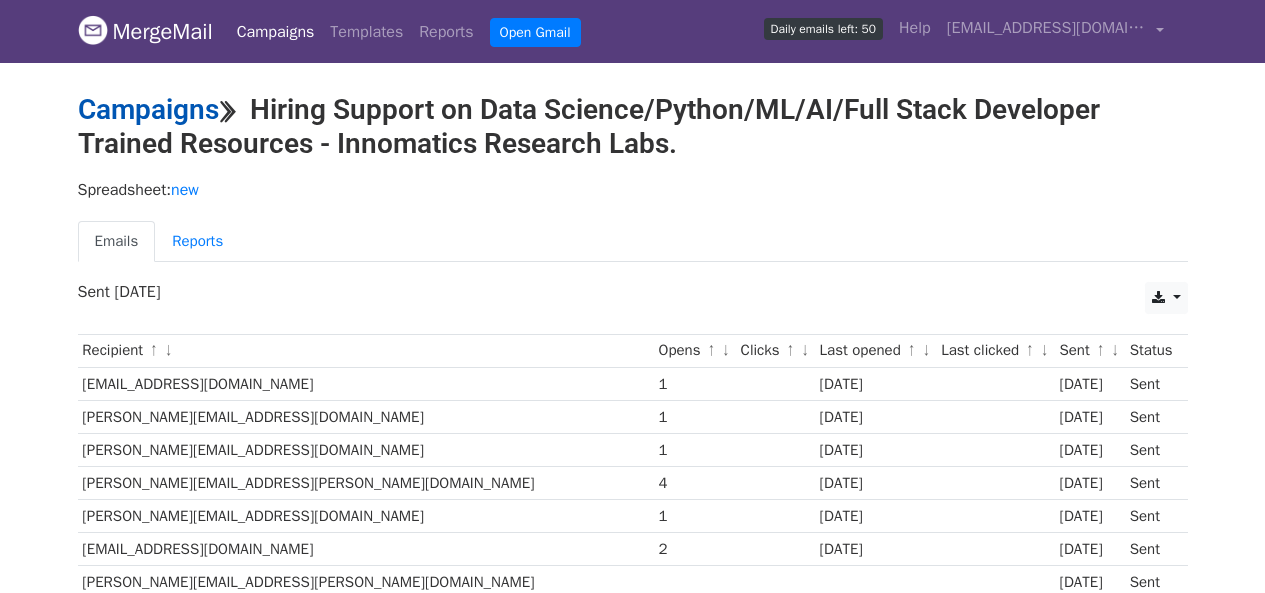 click on "Campaigns" at bounding box center [148, 109] 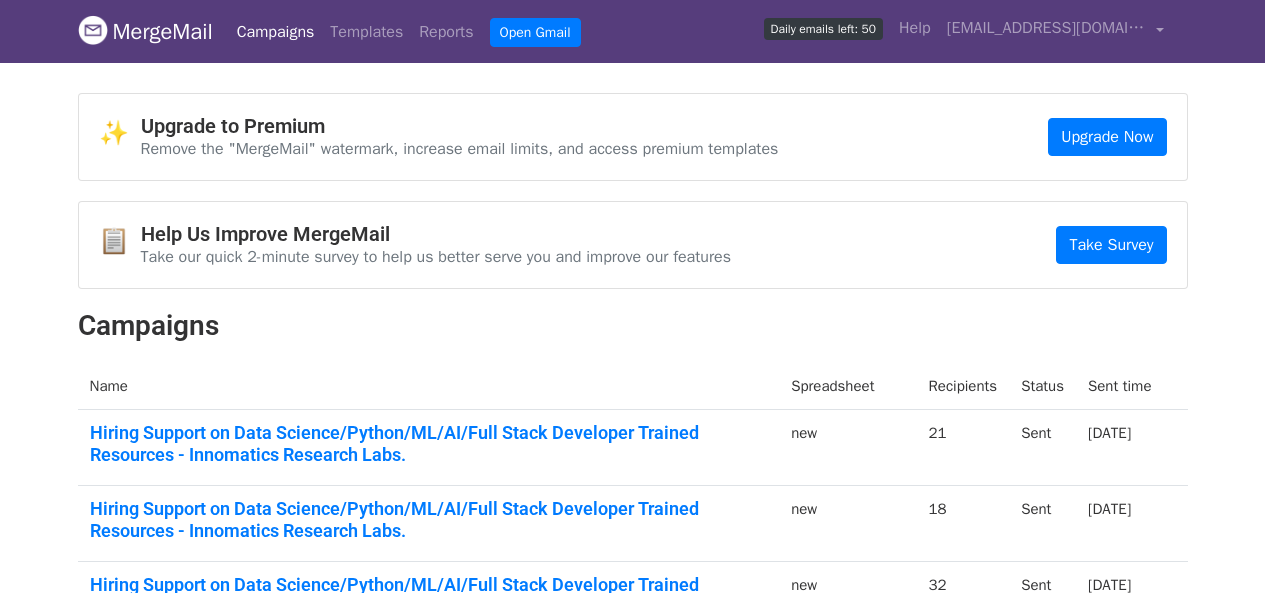 scroll, scrollTop: 0, scrollLeft: 0, axis: both 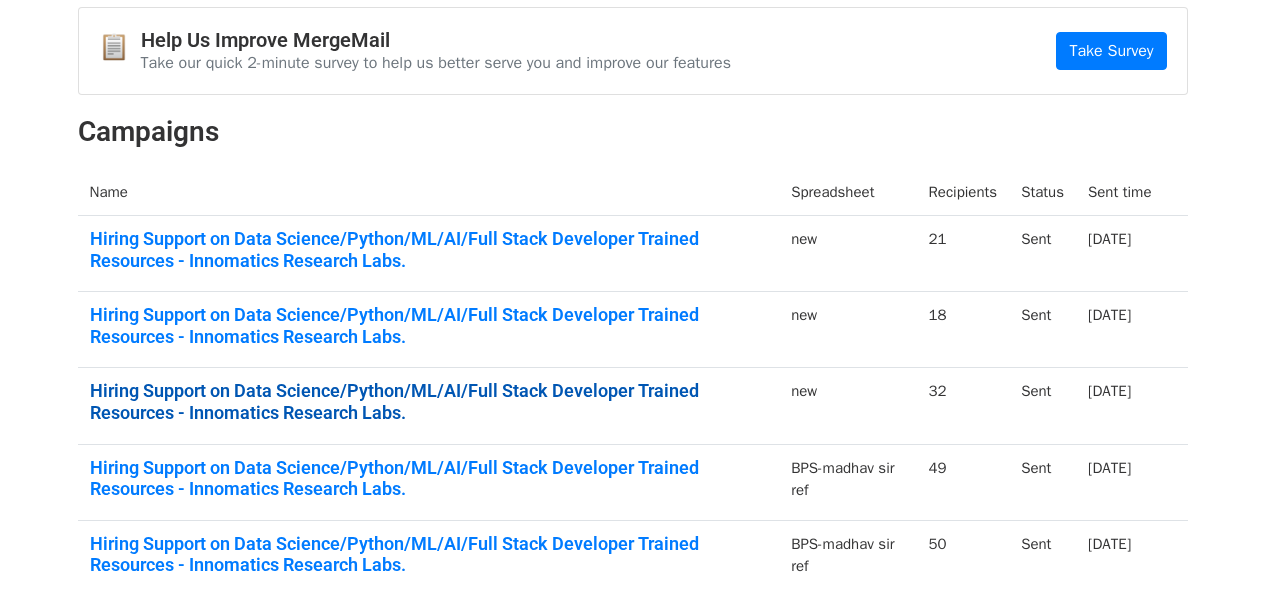 click on "Hiring Support on Data Science/Python/ML/AI/Full Stack Developer Trained Resources - Innomatics Research Labs." at bounding box center (429, 401) 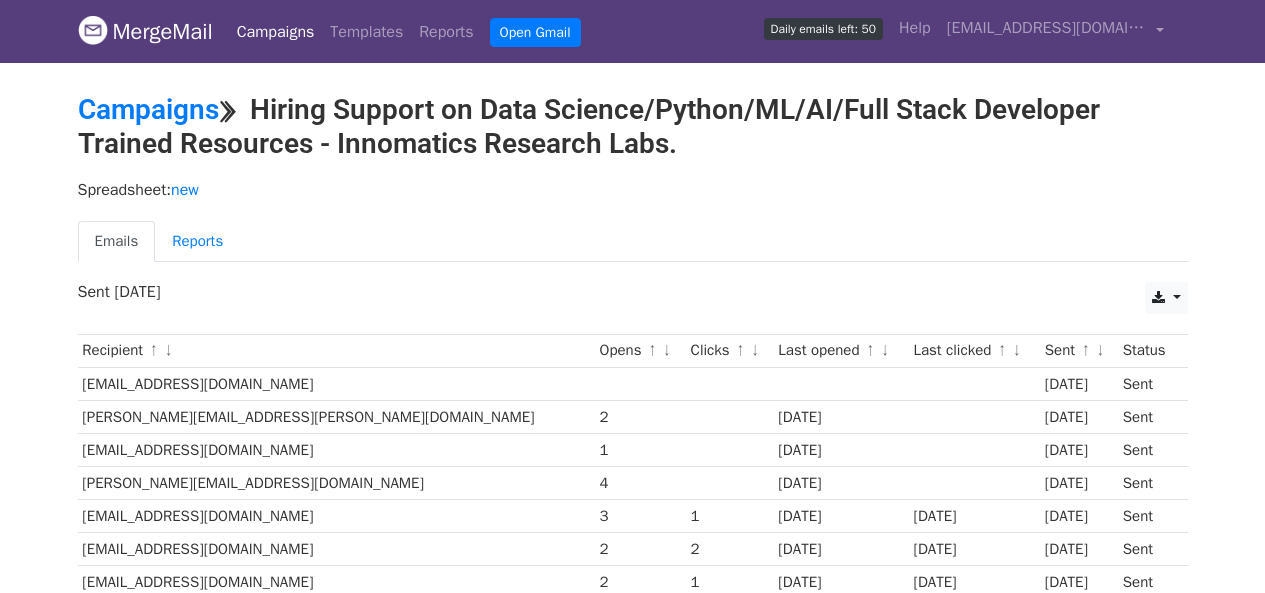 scroll, scrollTop: 0, scrollLeft: 0, axis: both 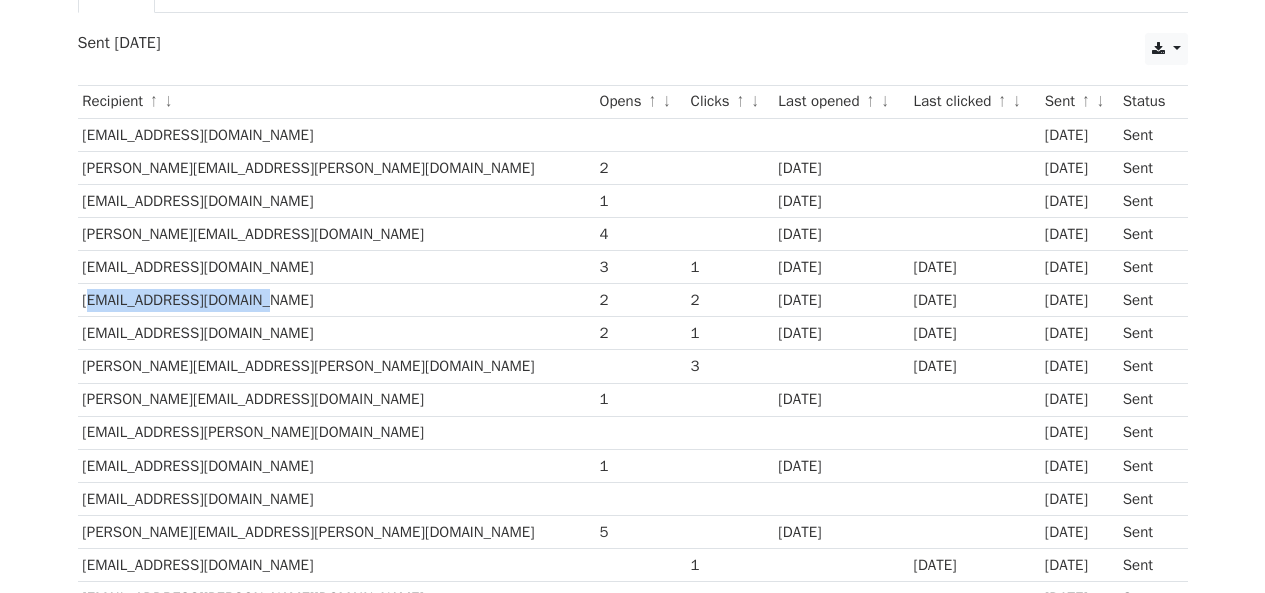 drag, startPoint x: 249, startPoint y: 299, endPoint x: 82, endPoint y: 304, distance: 167.07483 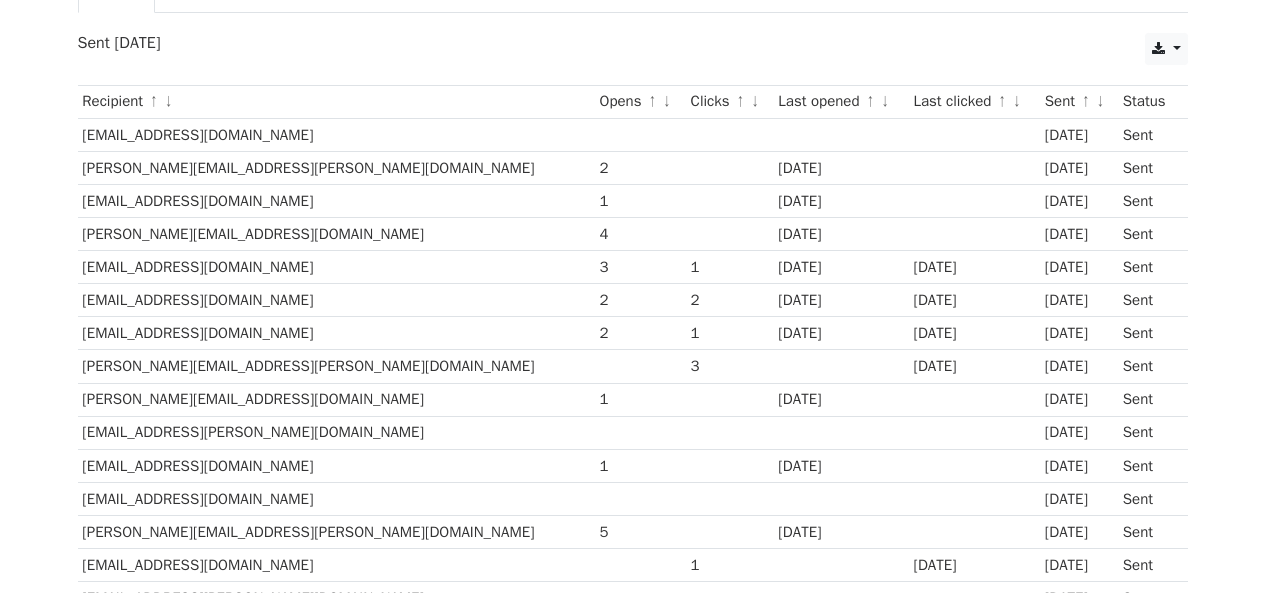 click on "naved.shah@radisson.com" at bounding box center [336, 366] 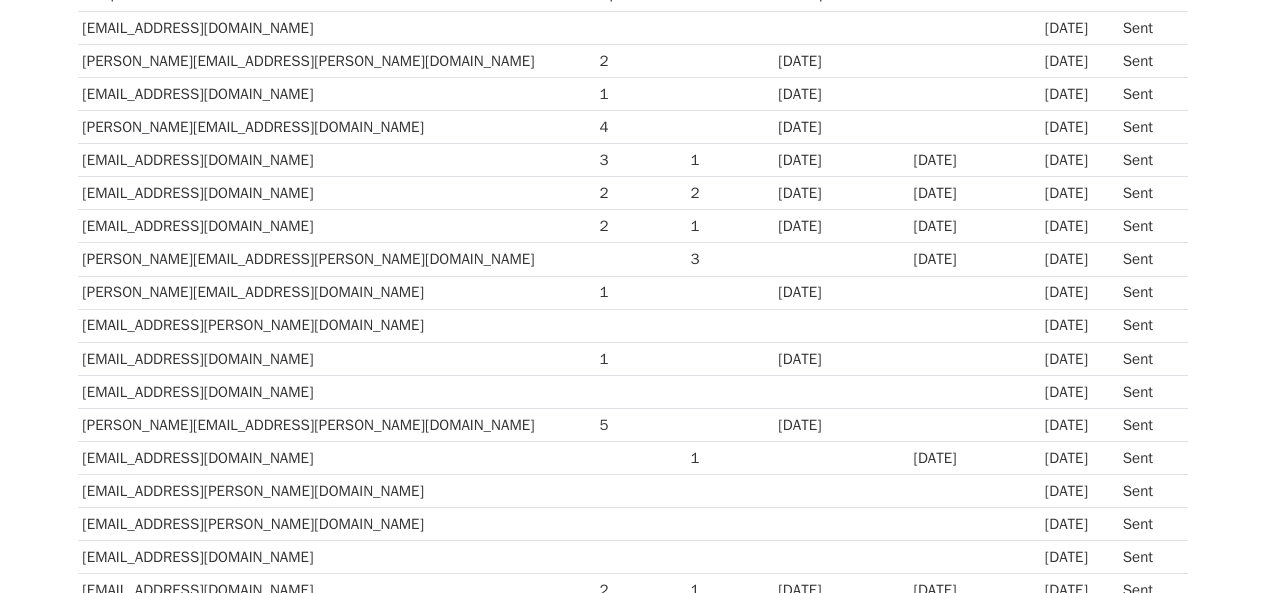 scroll, scrollTop: 358, scrollLeft: 0, axis: vertical 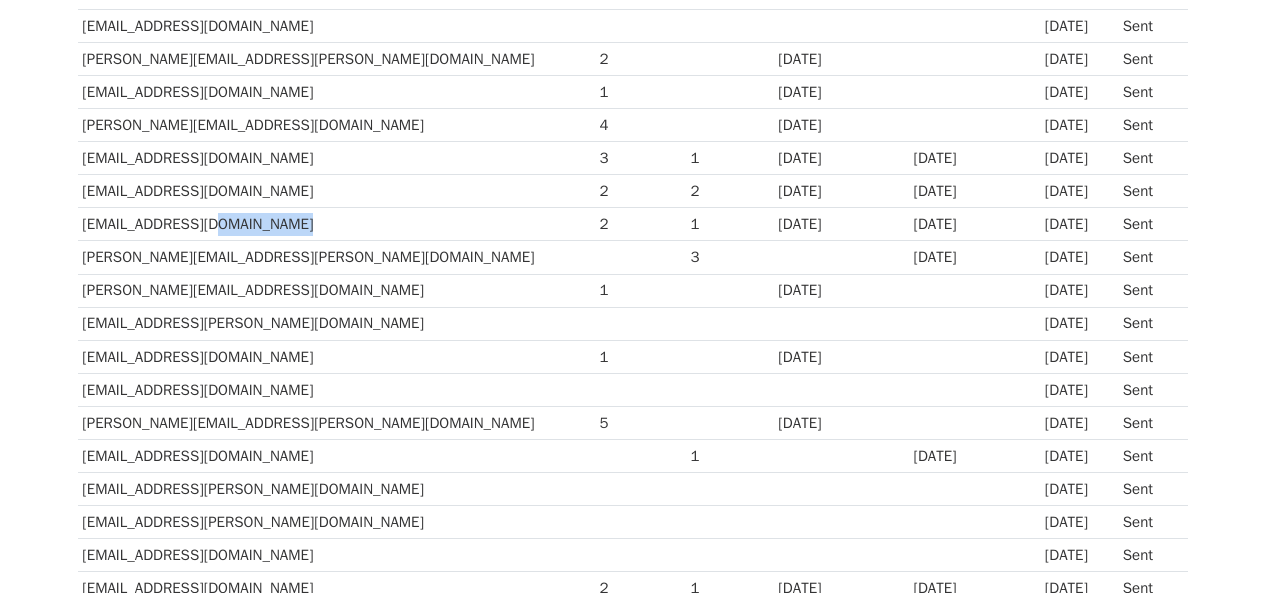 drag, startPoint x: 270, startPoint y: 223, endPoint x: 201, endPoint y: 235, distance: 70.035706 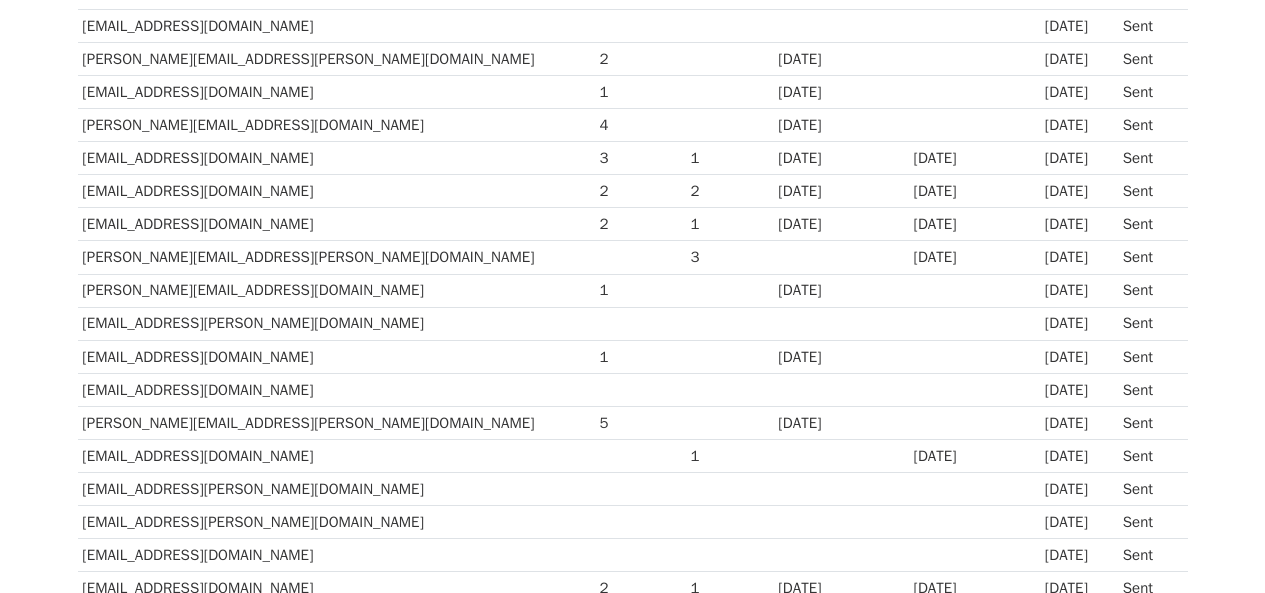 click on "Anuj.chaturvedi@soprasteria.com" at bounding box center [336, 224] 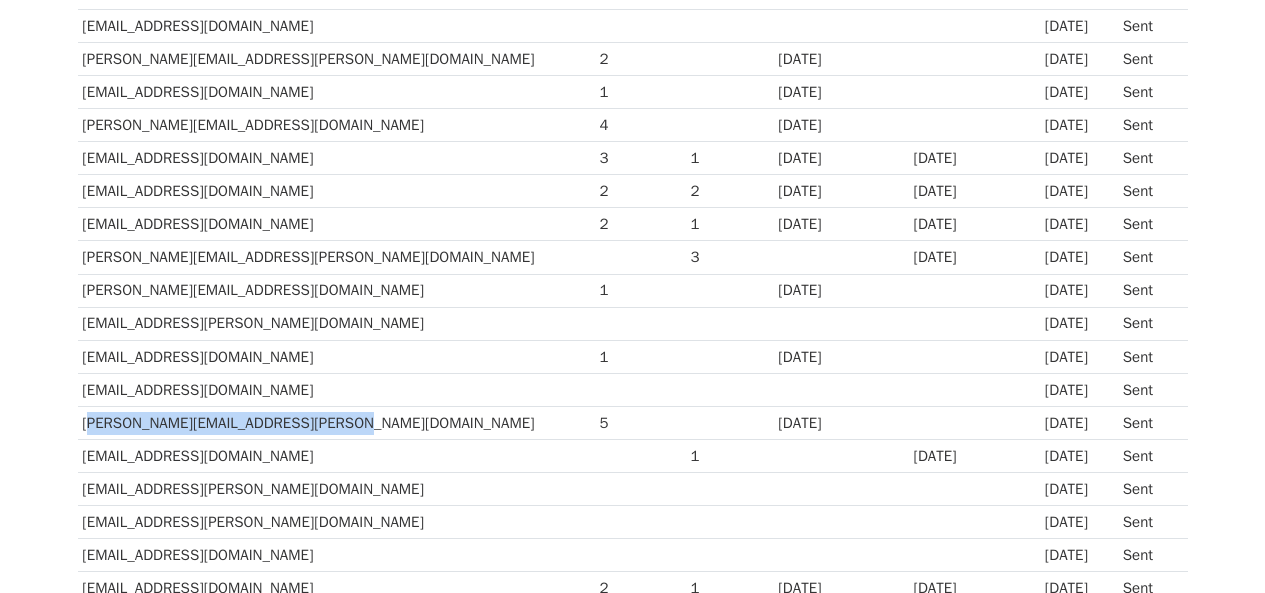 drag, startPoint x: 324, startPoint y: 420, endPoint x: 81, endPoint y: 423, distance: 243.01852 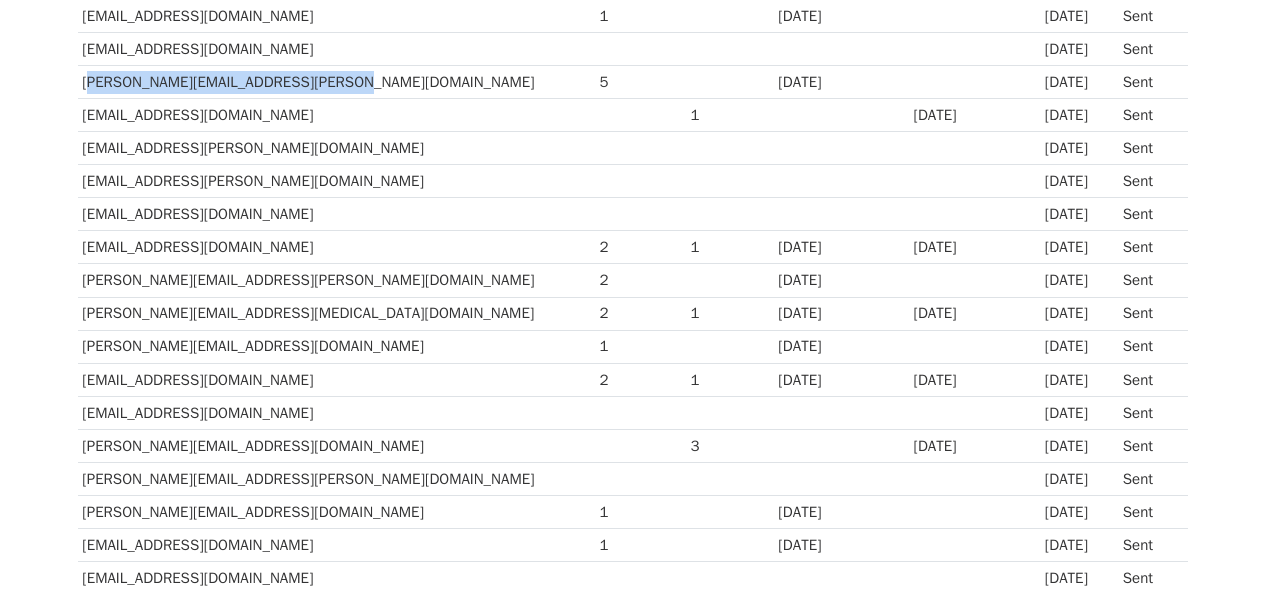 scroll, scrollTop: 700, scrollLeft: 0, axis: vertical 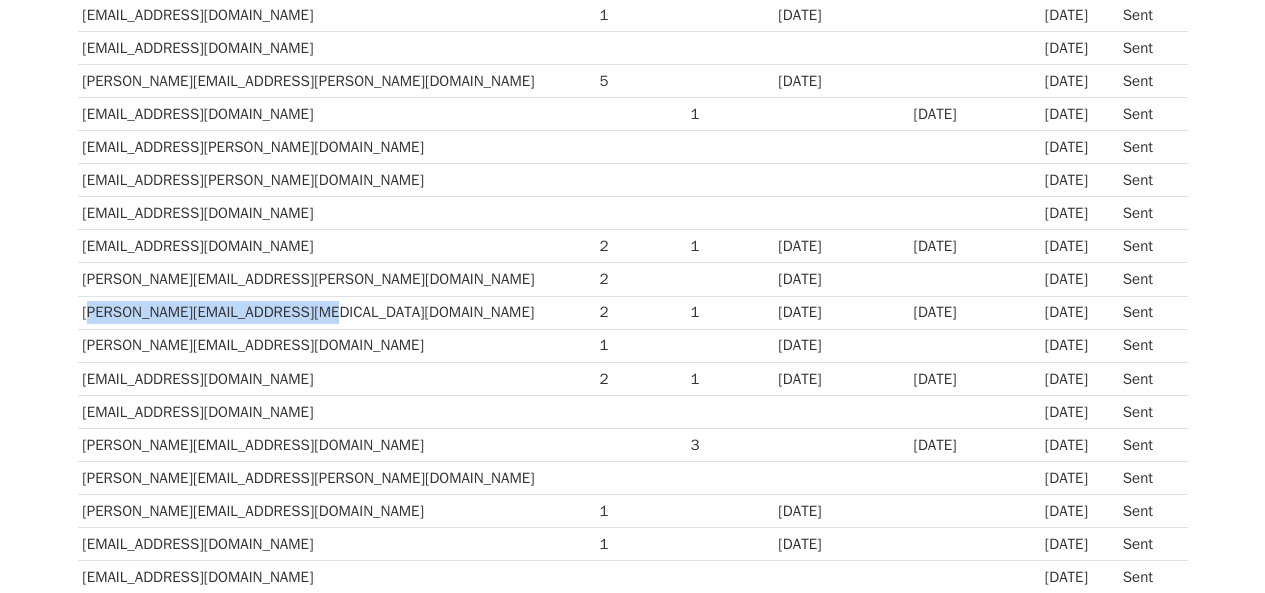 drag, startPoint x: 292, startPoint y: 307, endPoint x: 82, endPoint y: 316, distance: 210.19276 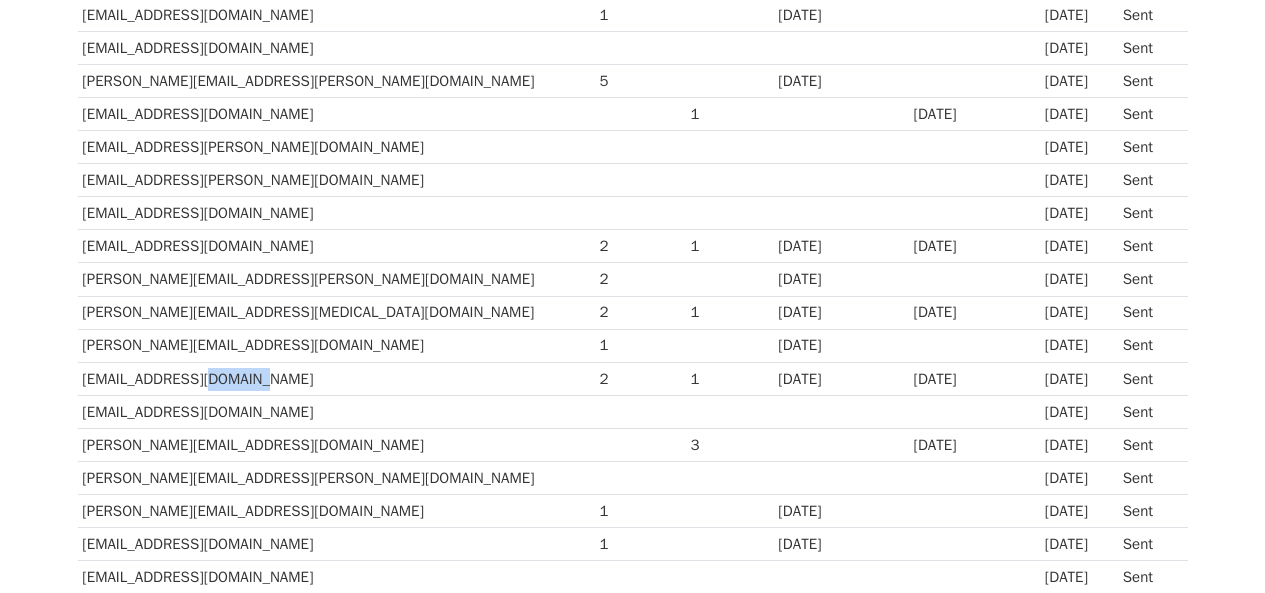 drag, startPoint x: 228, startPoint y: 376, endPoint x: 179, endPoint y: 377, distance: 49.010204 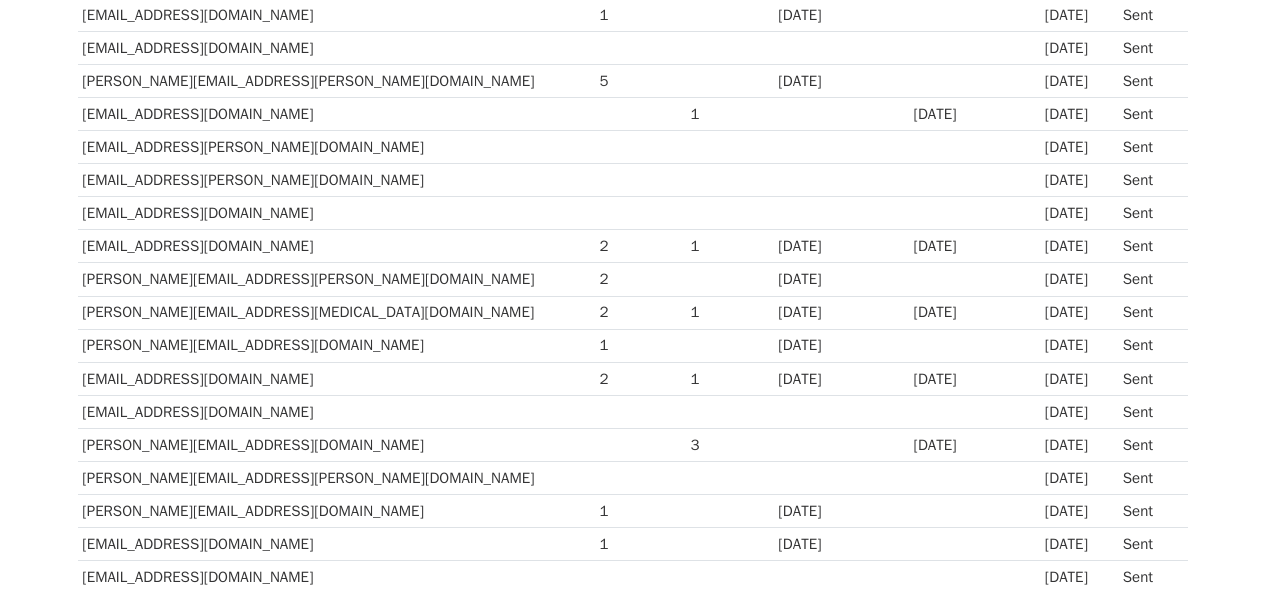 click on "[PERSON_NAME][EMAIL_ADDRESS][PERSON_NAME][DOMAIN_NAME]" at bounding box center [336, 279] 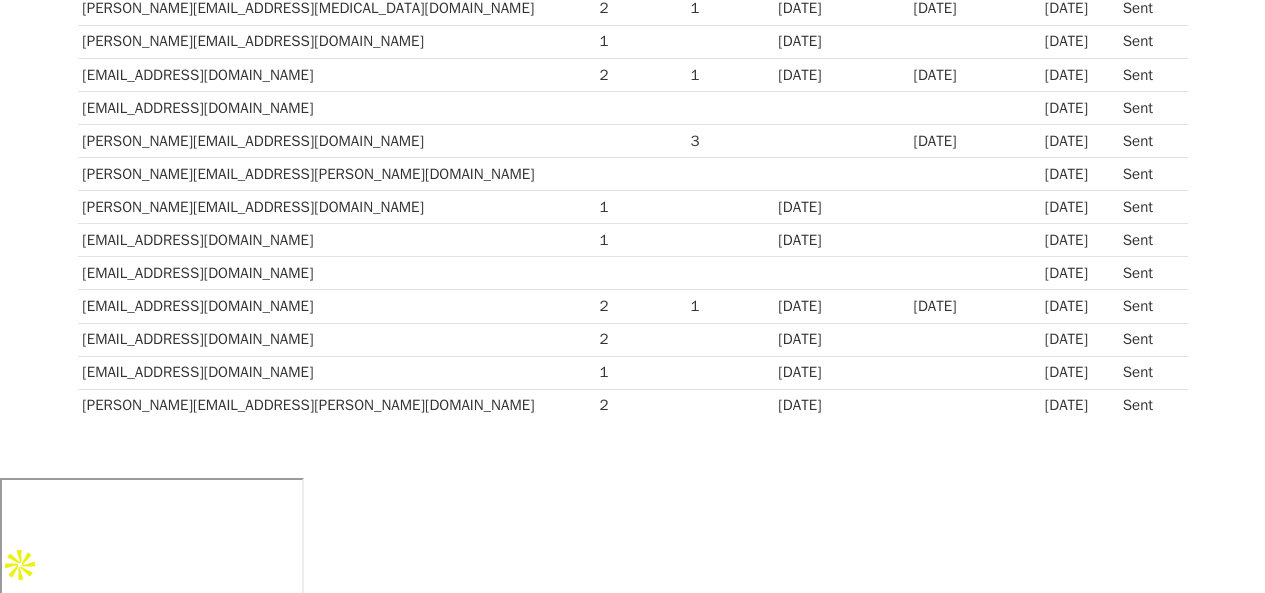 scroll, scrollTop: 1010, scrollLeft: 0, axis: vertical 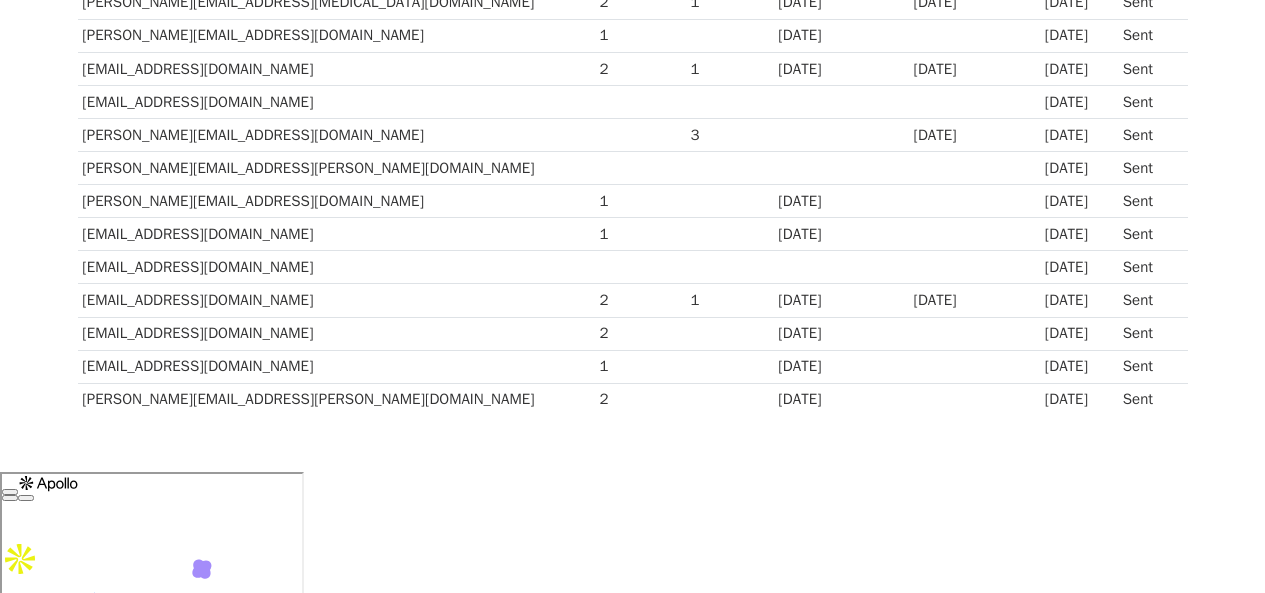 drag, startPoint x: 309, startPoint y: 335, endPoint x: 82, endPoint y: 336, distance: 227.0022 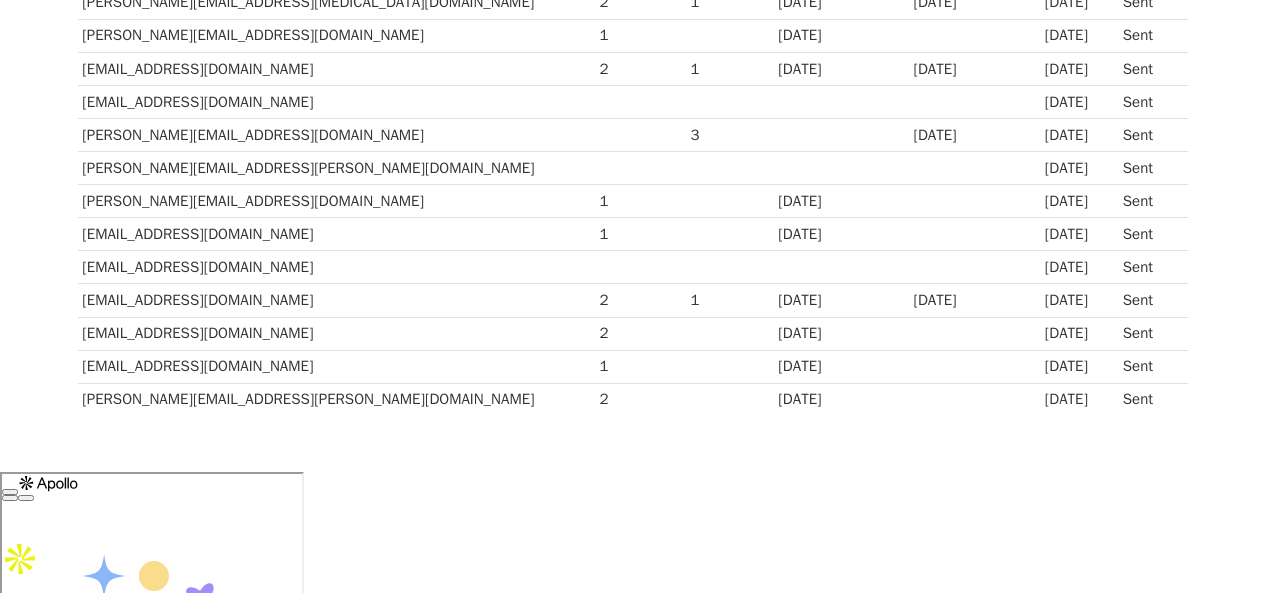copy on "[EMAIL_ADDRESS][DOMAIN_NAME]" 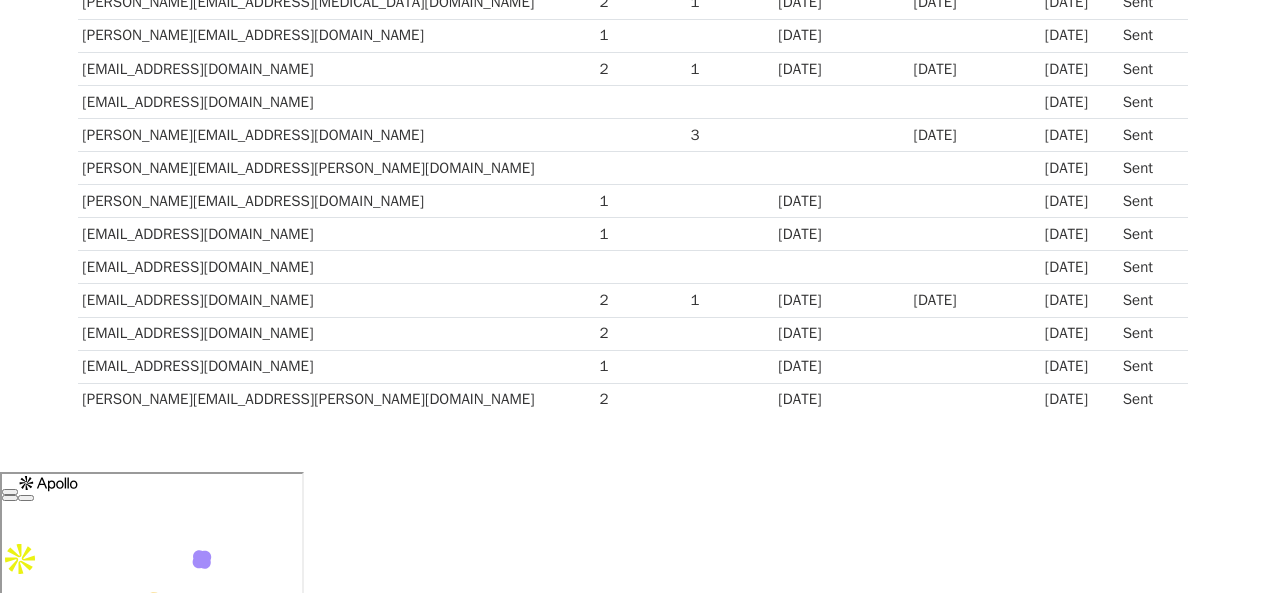 click on "[PERSON_NAME][EMAIL_ADDRESS][PERSON_NAME][DOMAIN_NAME]" at bounding box center (336, 168) 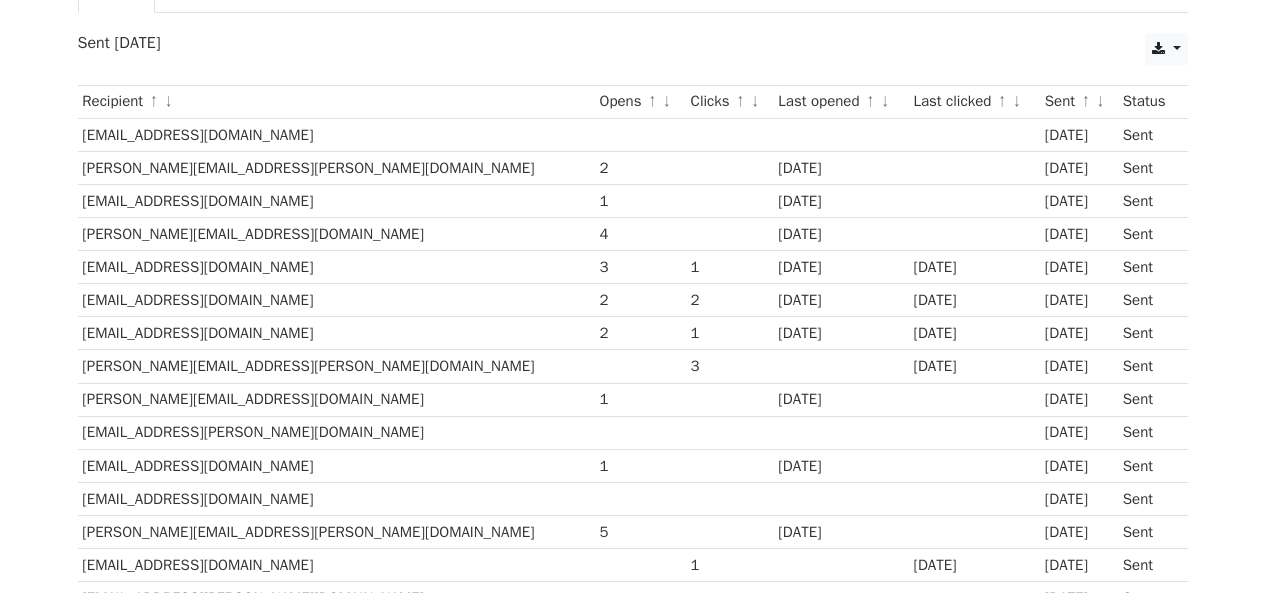 scroll, scrollTop: 0, scrollLeft: 0, axis: both 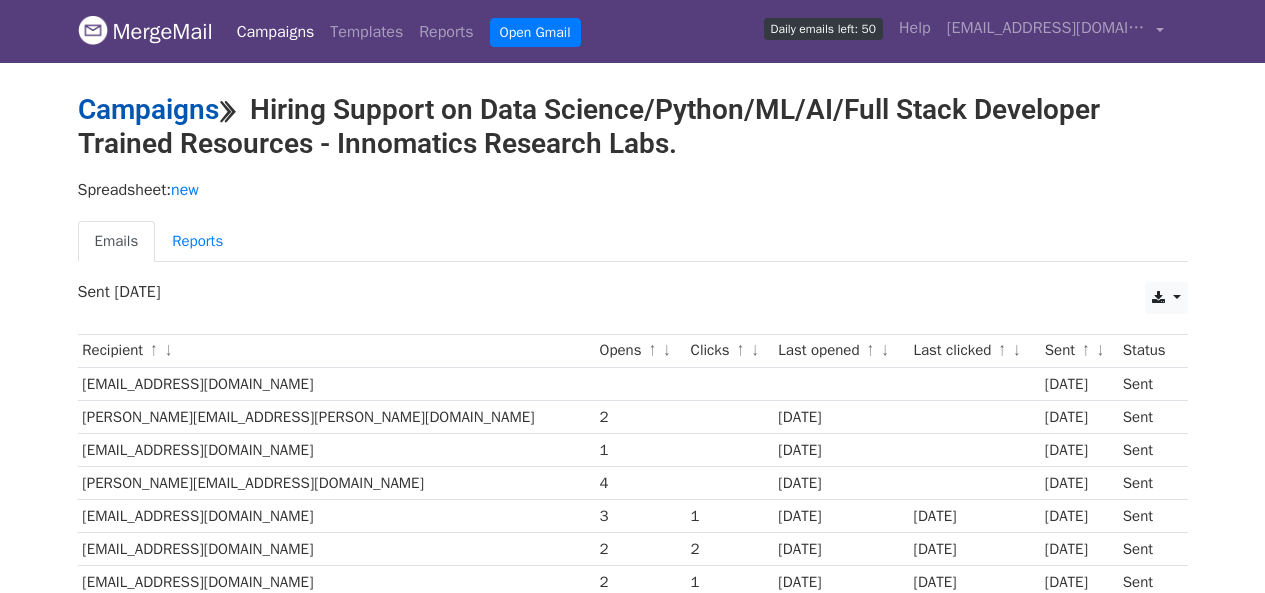click on "Campaigns" at bounding box center [148, 109] 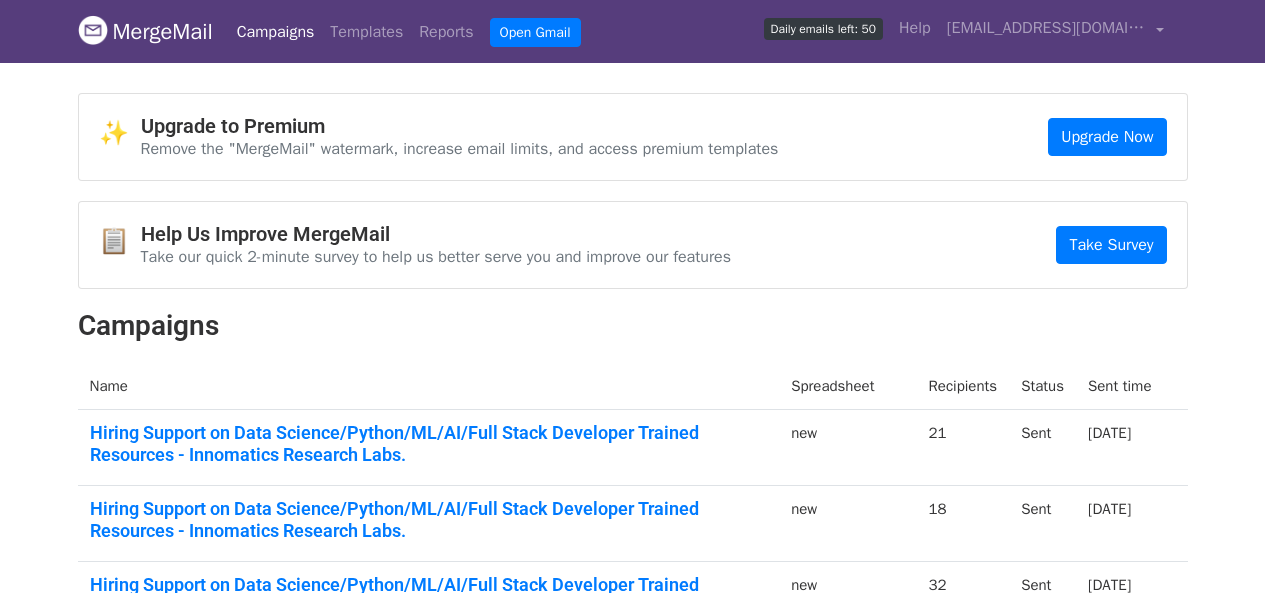 scroll, scrollTop: 0, scrollLeft: 0, axis: both 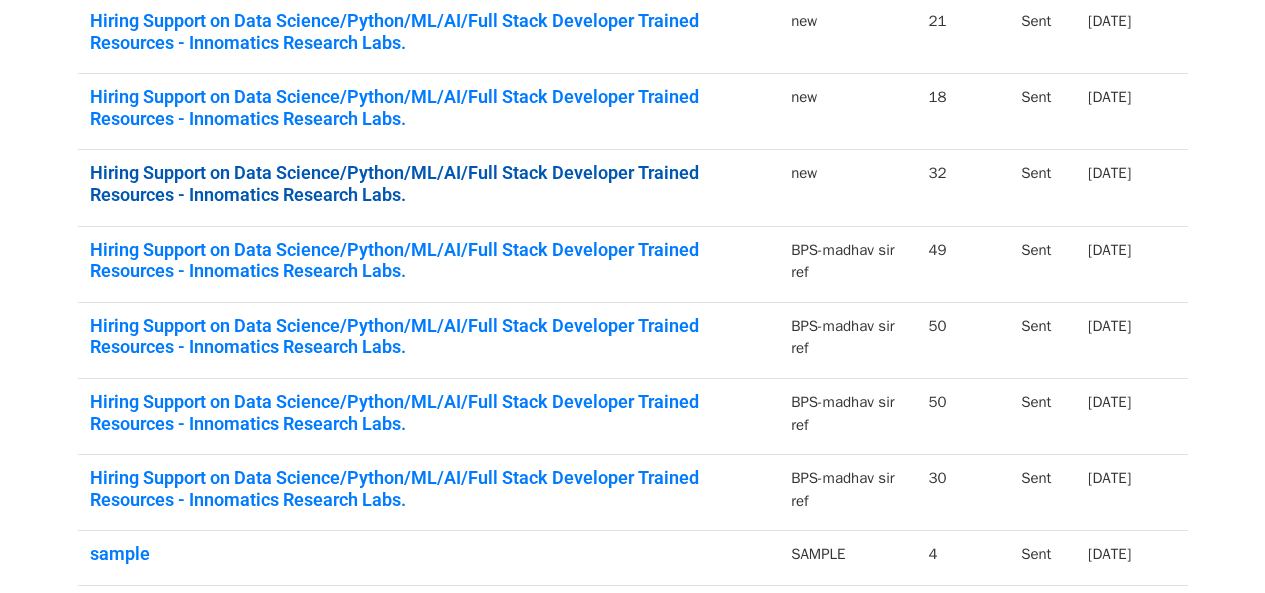 click on "Hiring Support on Data Science/Python/ML/AI/Full Stack Developer Trained Resources - Innomatics Research Labs." at bounding box center [429, 183] 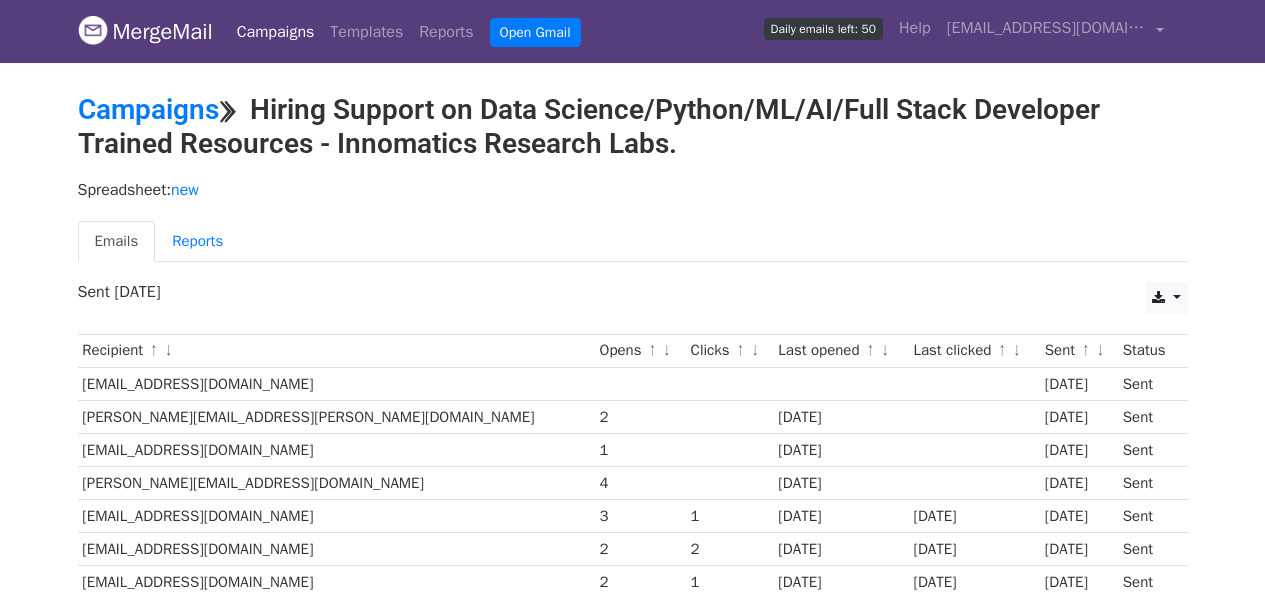 scroll, scrollTop: 0, scrollLeft: 0, axis: both 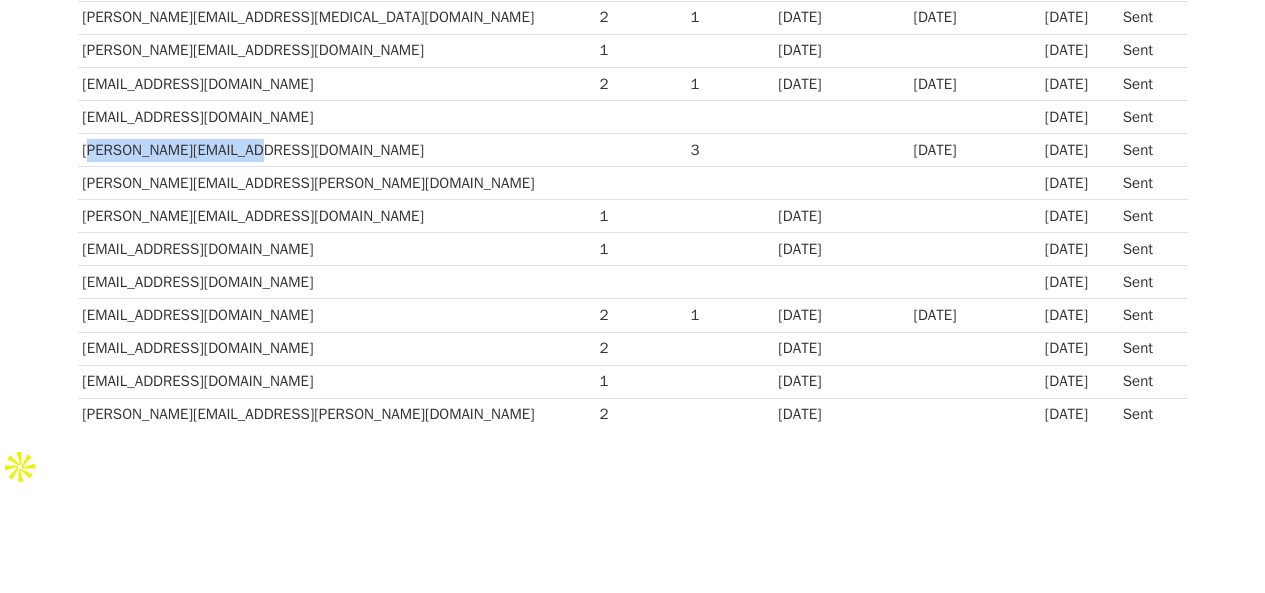 drag, startPoint x: 247, startPoint y: 147, endPoint x: 81, endPoint y: 145, distance: 166.01205 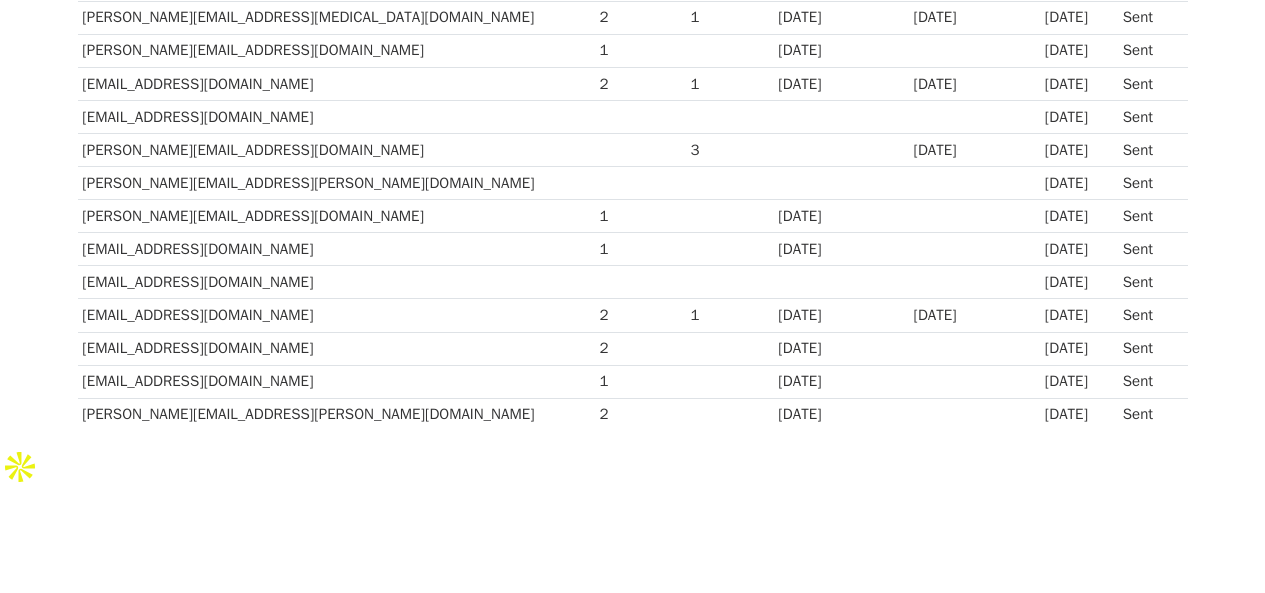 click on "Recipient
↑
↓
Opens
↑
↓
Clicks
↑
↓
Last opened
↑
↓
Last clicked
↑
↓
Sent
↑
↓
Status
neha.mishra@razorpay.com
3 days ago
Sent
aakriti.joshi@decision-tree.com
2
2 days ago
3 days ago
Sent
nikhil.kumar.n@turing.com
1
3 days ago
3 days ago
Sent
sanjaykumar.kanna@citiustech.com
4
2 days ago
3 days ago
Sent
gopichand.k@ncrvoyix.com
3
1
3 days ago
3 days ago
3 days ago
Sent
nnnaik@endurance.co.in
2
2
3 days ago
3 days ago
3 days ago
Sent
Anuj.chaturvedi@soprasteria.com
2
1
3 days ago
3 days ago
3 days ago
Sent
naved.shah@radisson.com
3" at bounding box center [633, -112] 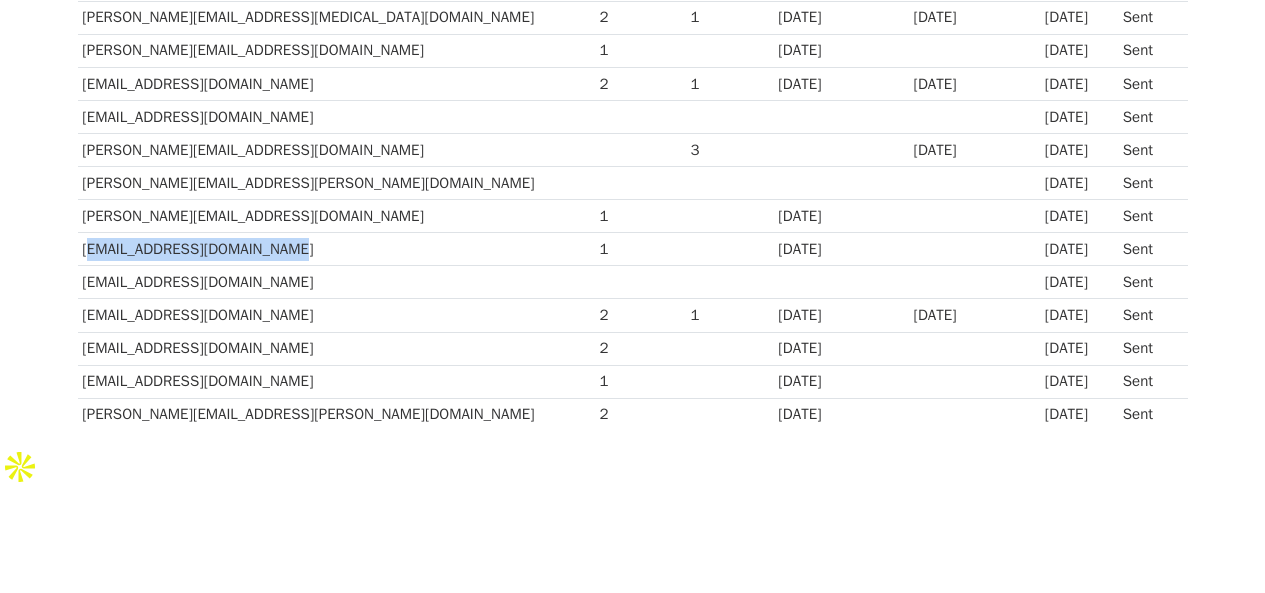drag, startPoint x: 268, startPoint y: 247, endPoint x: 82, endPoint y: 250, distance: 186.02419 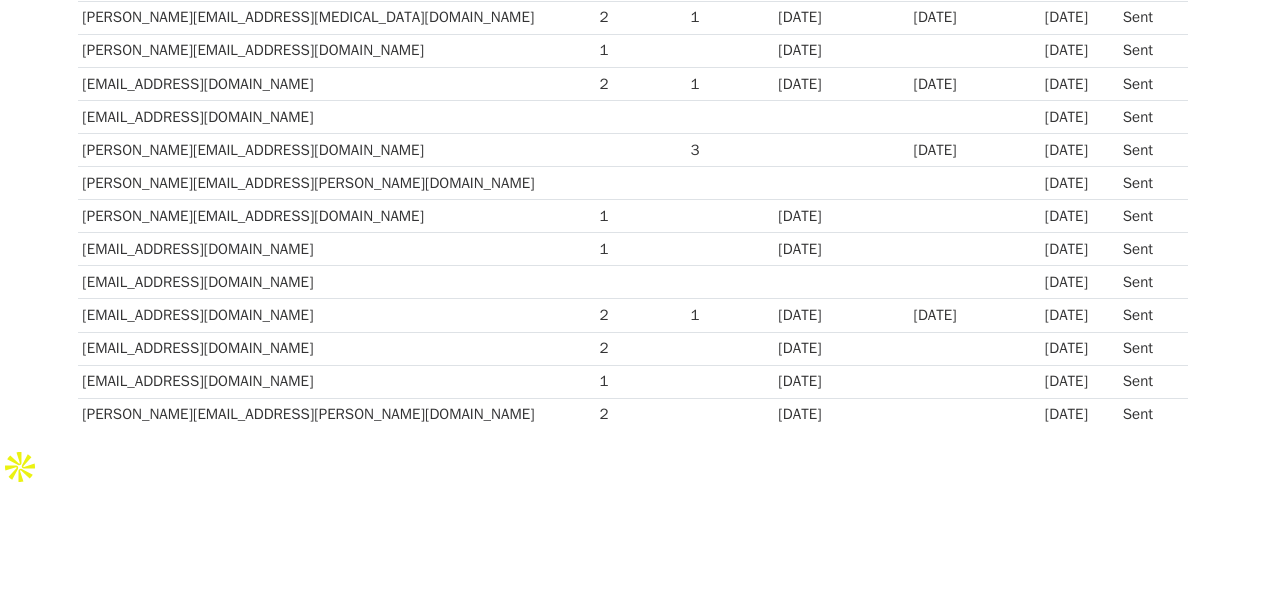 click on "[EMAIL_ADDRESS][DOMAIN_NAME]" at bounding box center [336, 315] 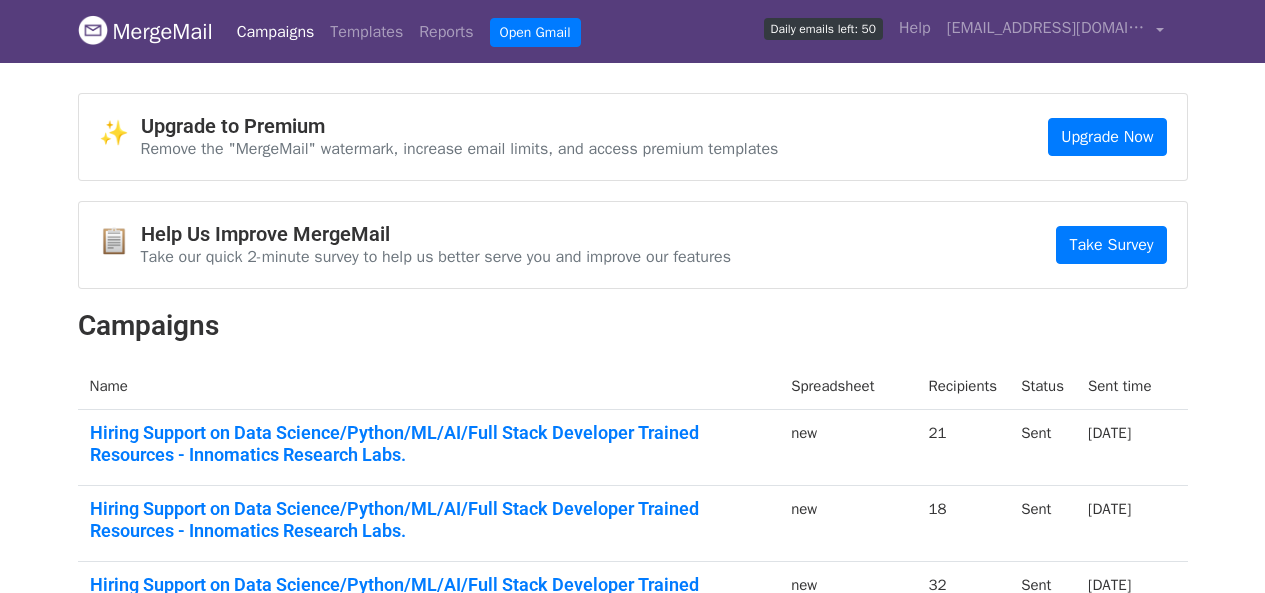 scroll, scrollTop: 412, scrollLeft: 0, axis: vertical 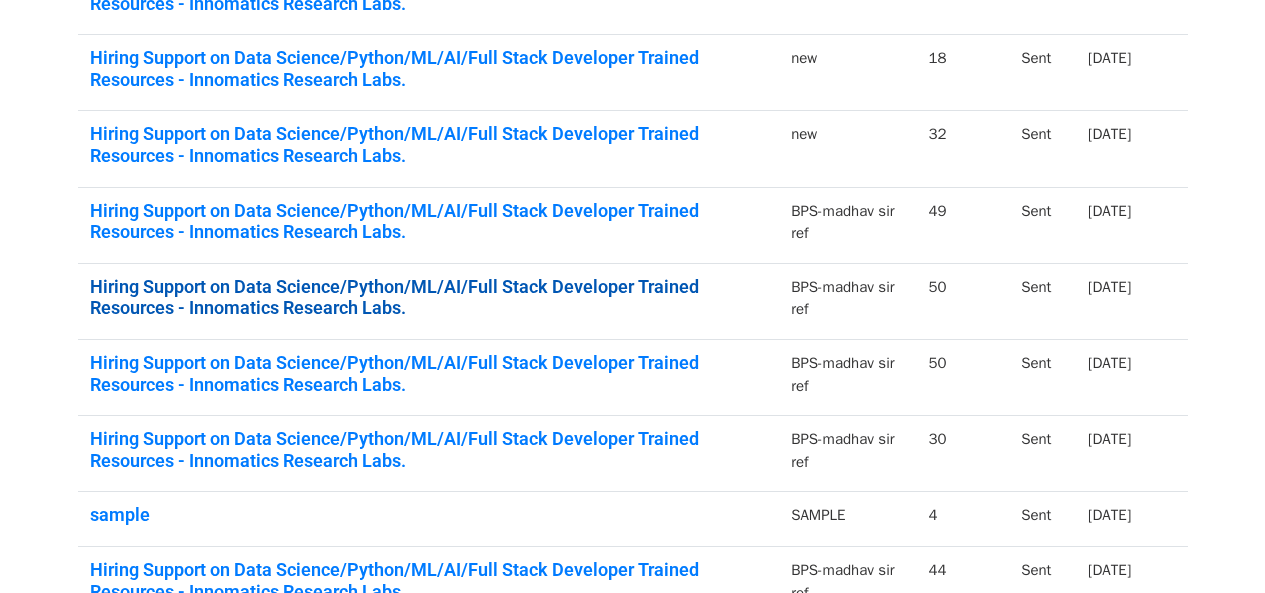 click on "Hiring Support on Data Science/Python/ML/AI/Full Stack Developer Trained Resources - Innomatics Research Labs." at bounding box center (429, 297) 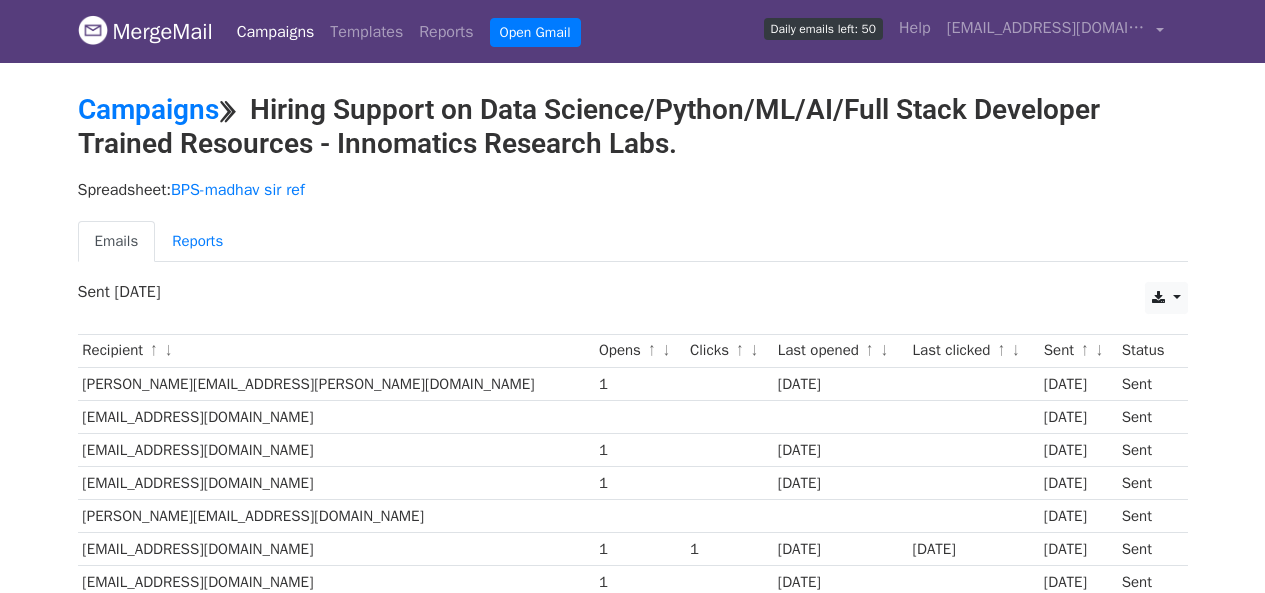 scroll, scrollTop: 0, scrollLeft: 0, axis: both 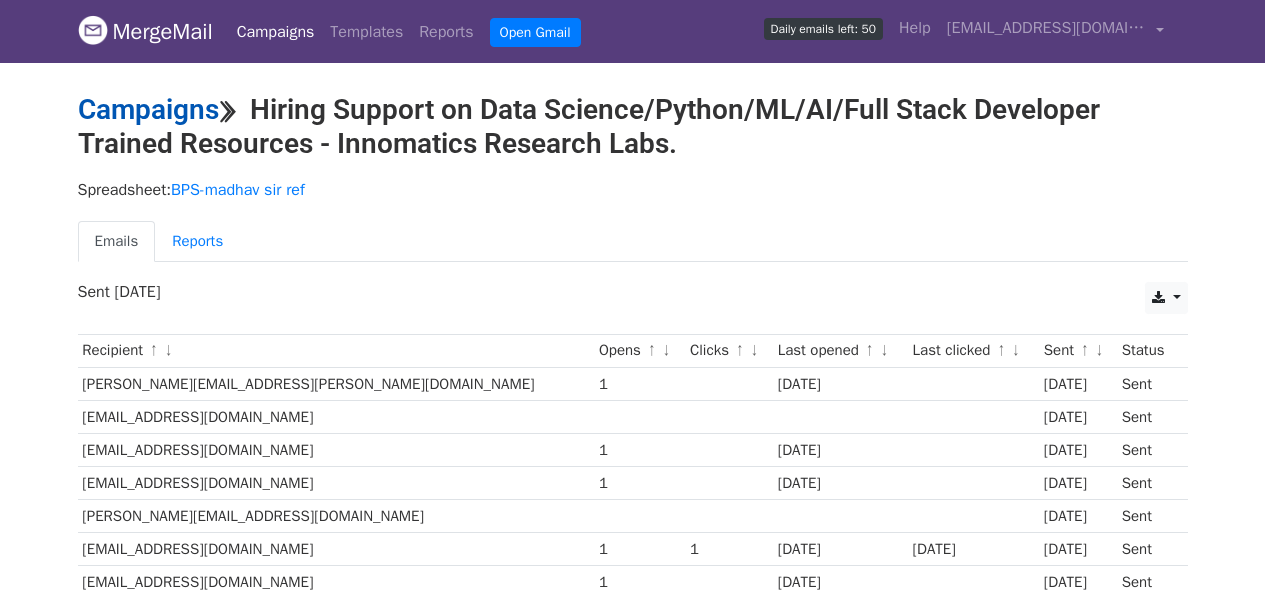 click on "Campaigns" at bounding box center (148, 109) 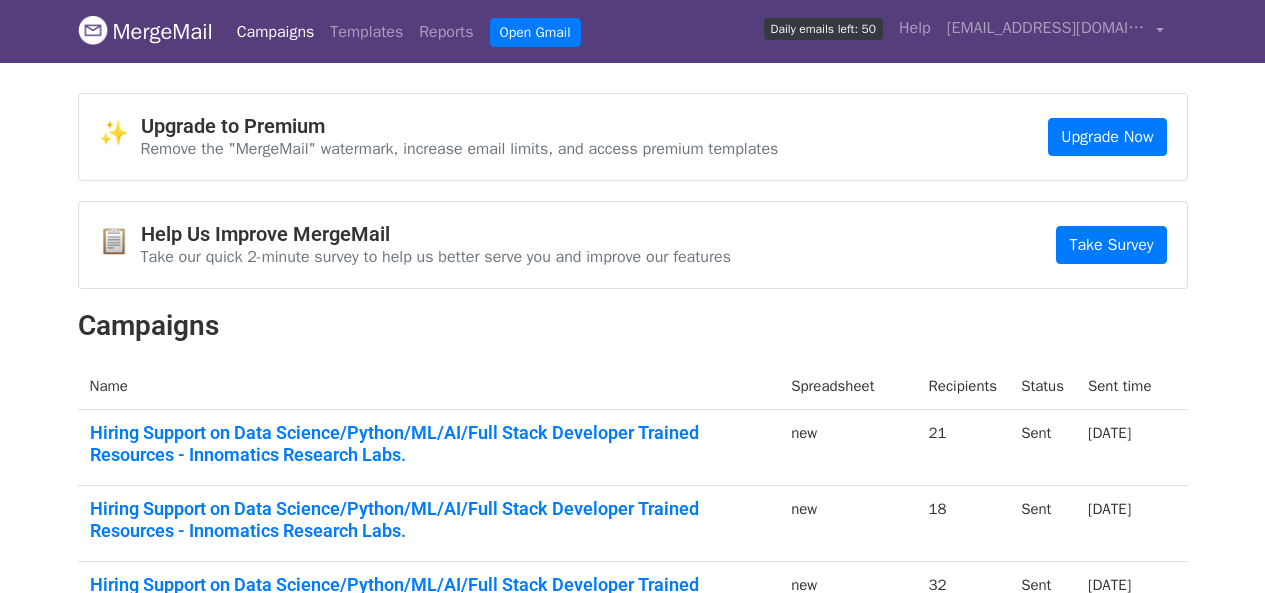 scroll, scrollTop: 0, scrollLeft: 0, axis: both 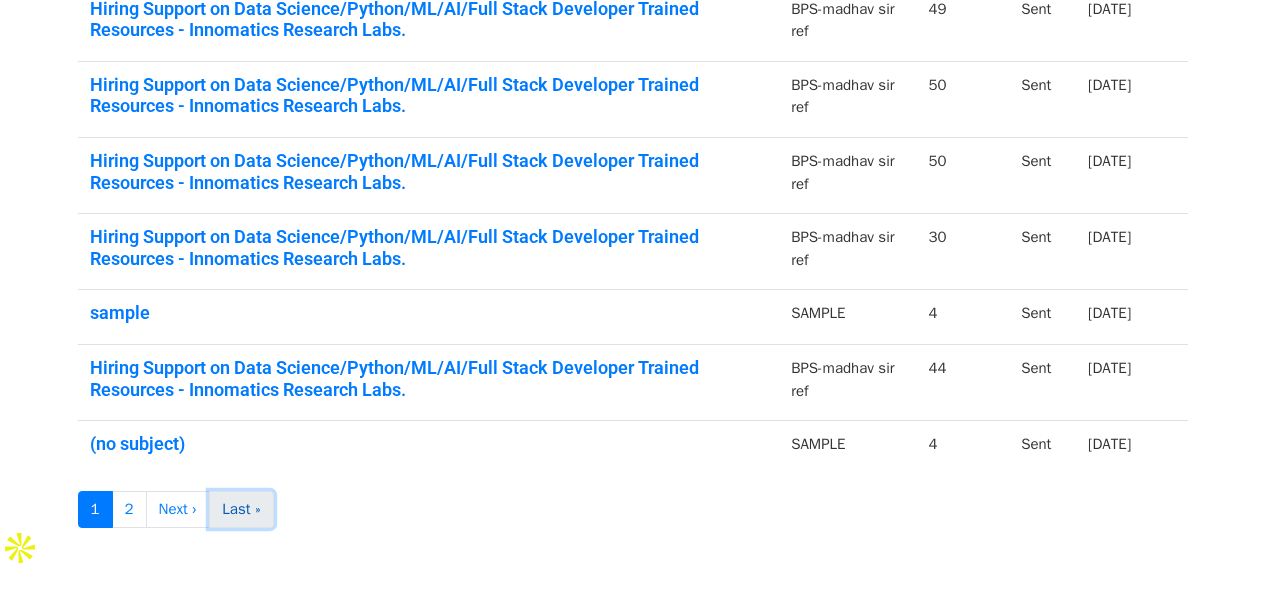 click on "Last »" at bounding box center (241, 509) 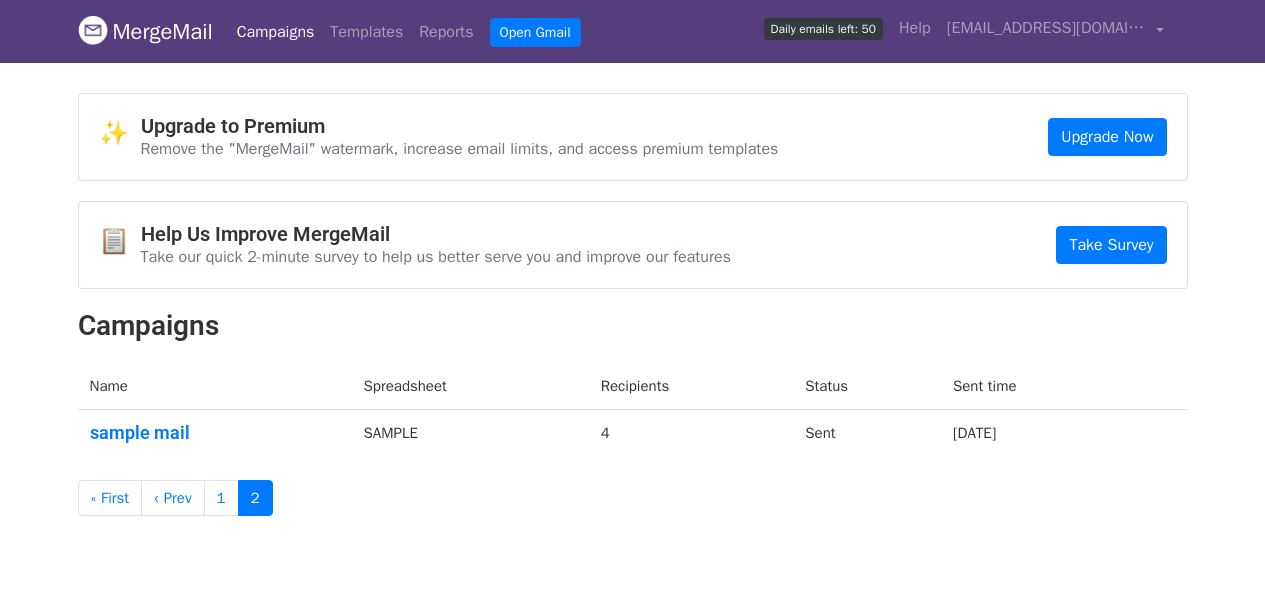 scroll, scrollTop: 0, scrollLeft: 0, axis: both 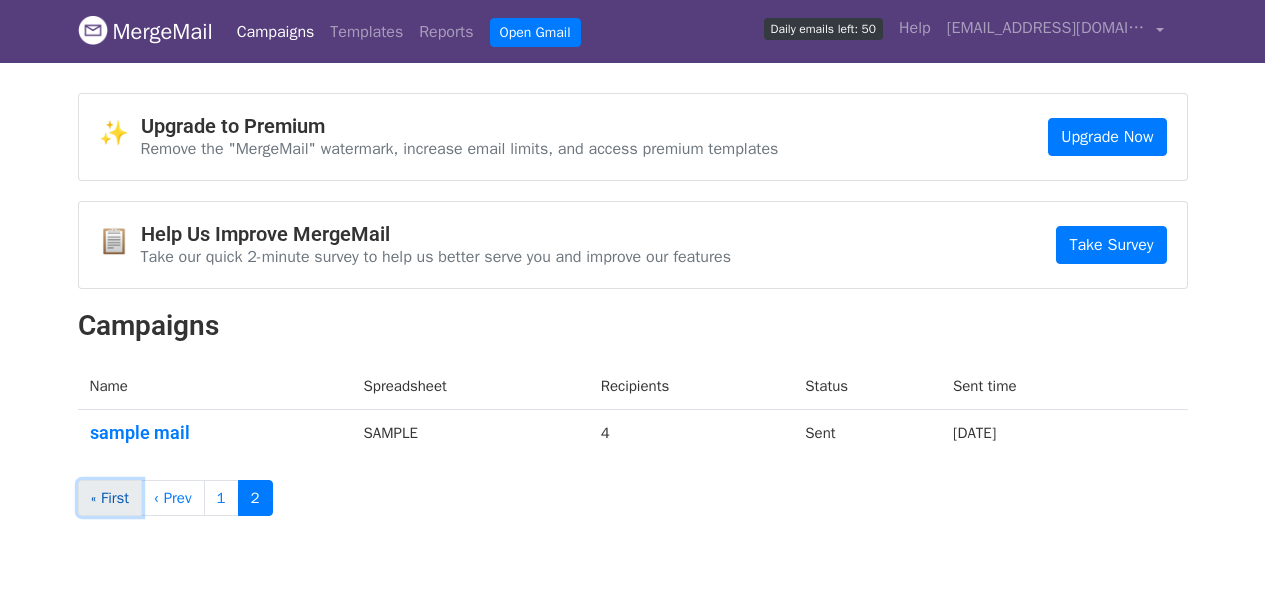 click on "« First" at bounding box center (110, 498) 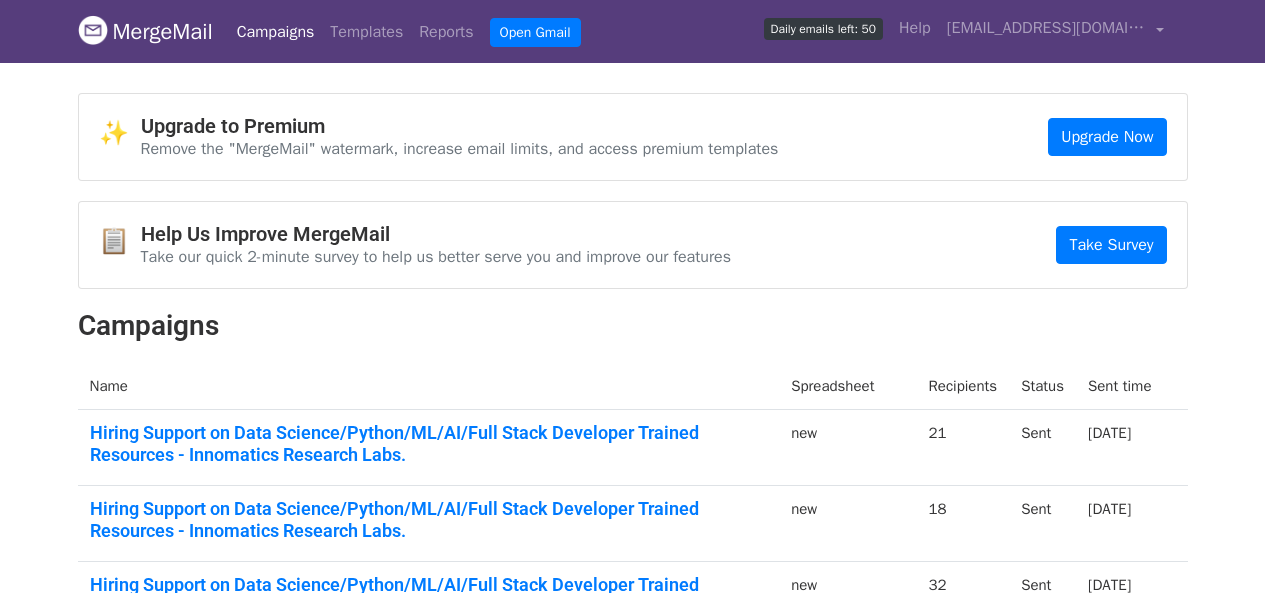 scroll, scrollTop: 0, scrollLeft: 0, axis: both 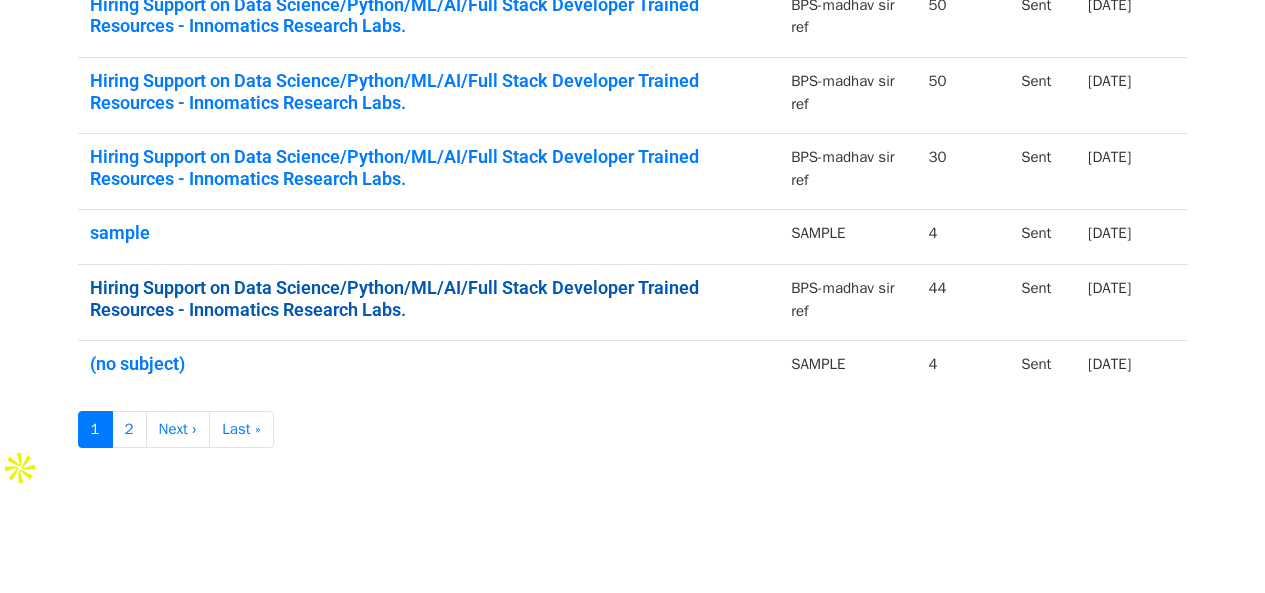 click on "Hiring Support on Data Science/Python/ML/AI/Full Stack Developer Trained Resources - Innomatics Research Labs." at bounding box center [429, 298] 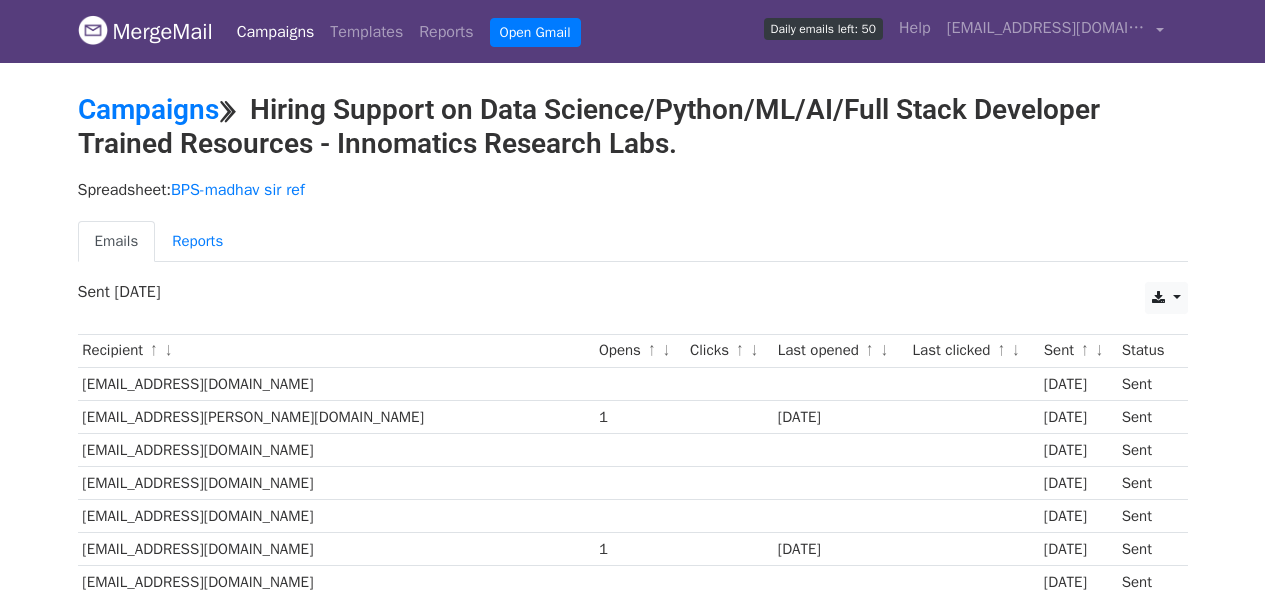 scroll, scrollTop: 0, scrollLeft: 0, axis: both 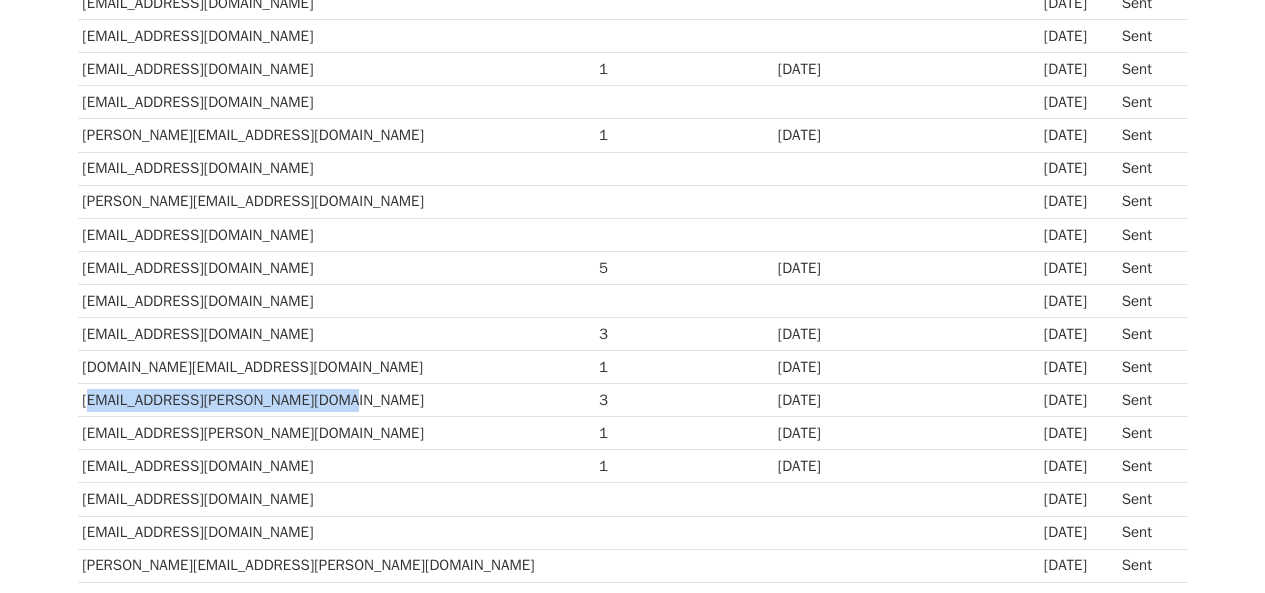 drag, startPoint x: 311, startPoint y: 400, endPoint x: 83, endPoint y: 410, distance: 228.2192 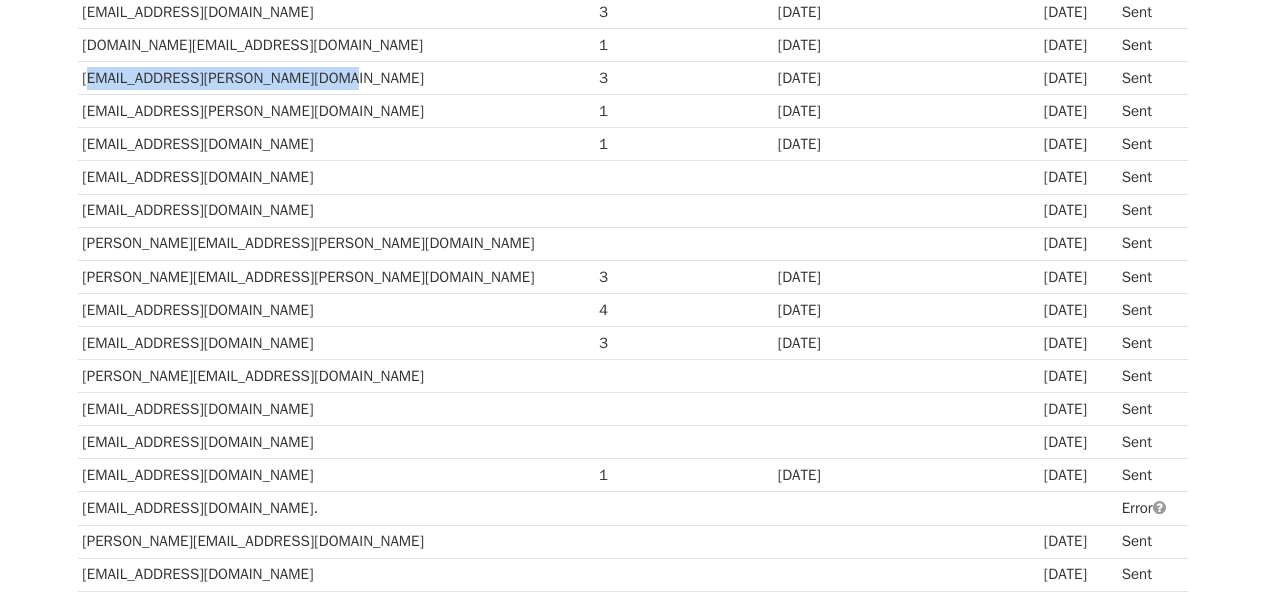 scroll, scrollTop: 806, scrollLeft: 0, axis: vertical 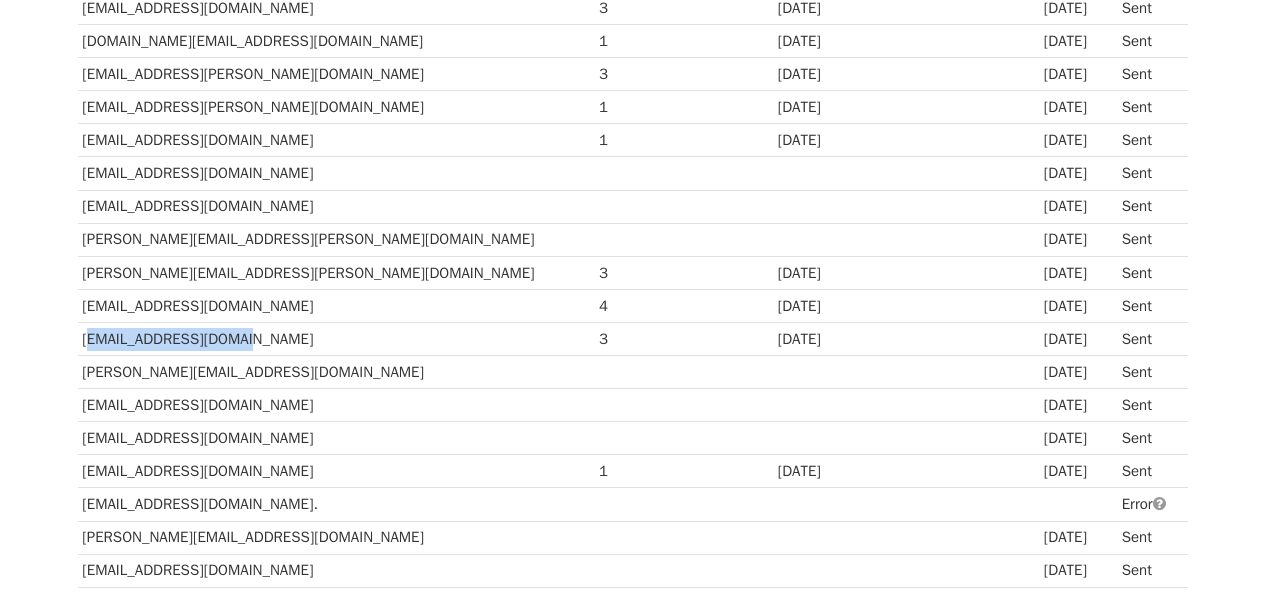 drag, startPoint x: 233, startPoint y: 340, endPoint x: 83, endPoint y: 342, distance: 150.01334 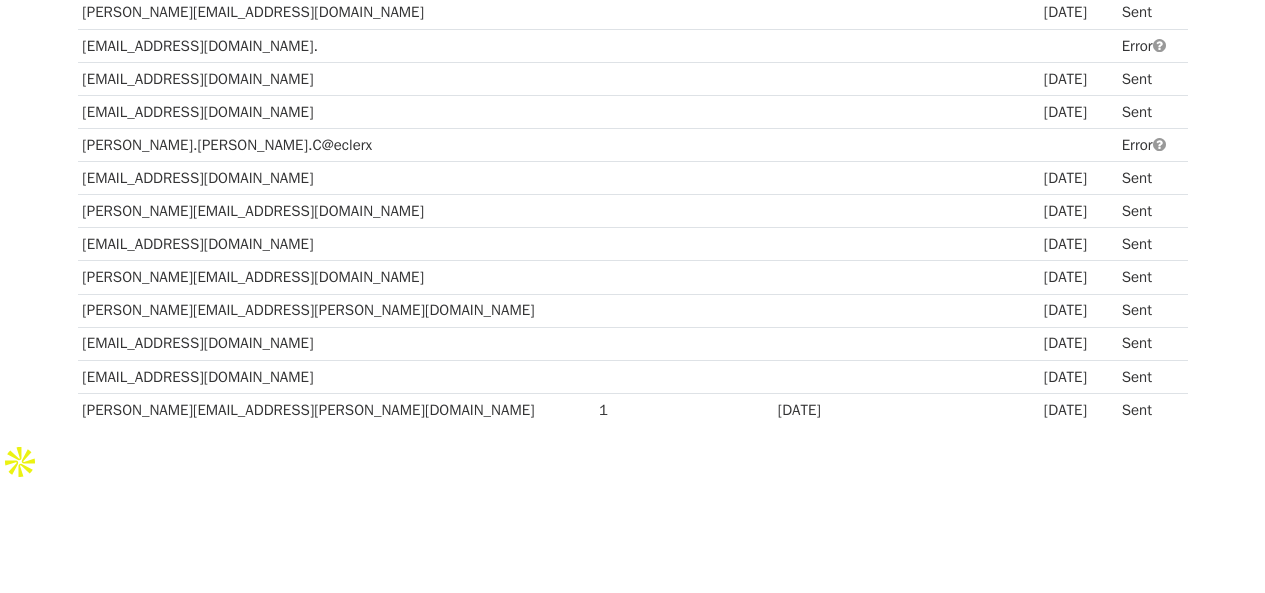 scroll, scrollTop: 1407, scrollLeft: 0, axis: vertical 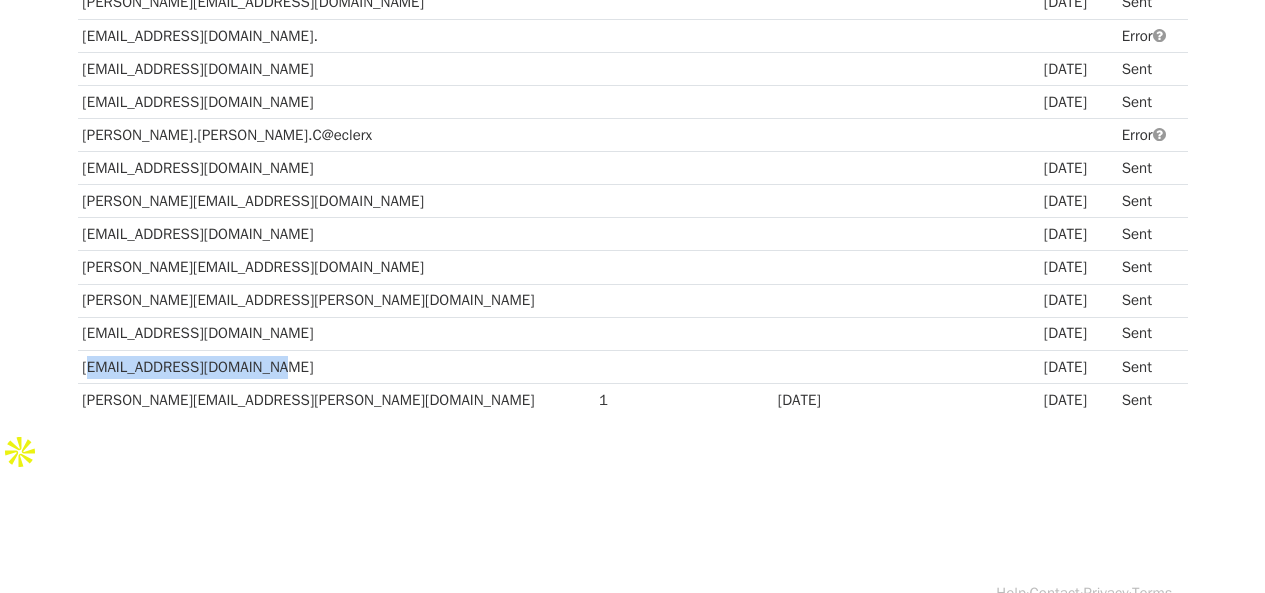 drag, startPoint x: 265, startPoint y: 365, endPoint x: 82, endPoint y: 367, distance: 183.01093 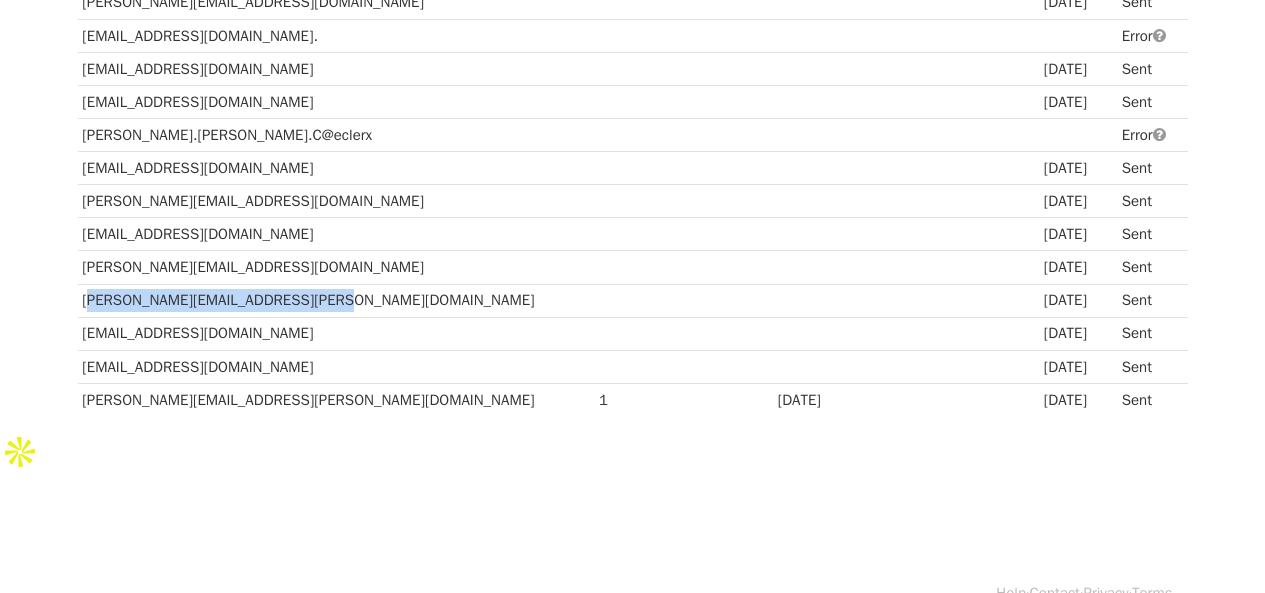 drag, startPoint x: 328, startPoint y: 300, endPoint x: 80, endPoint y: 300, distance: 248 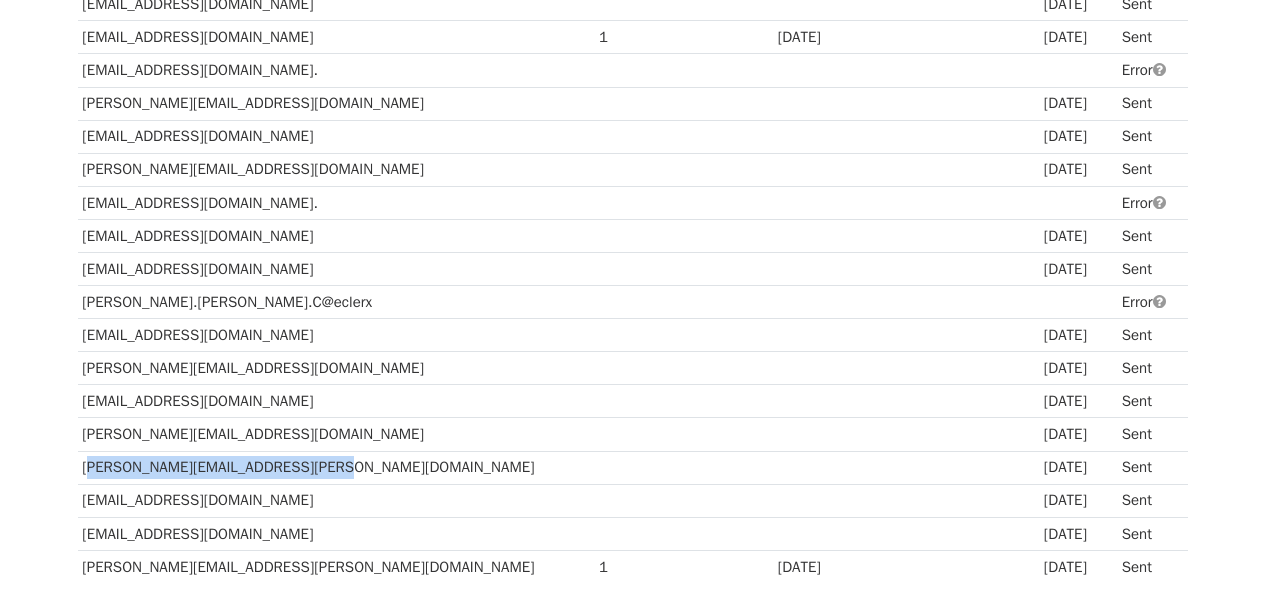 scroll, scrollTop: 1236, scrollLeft: 0, axis: vertical 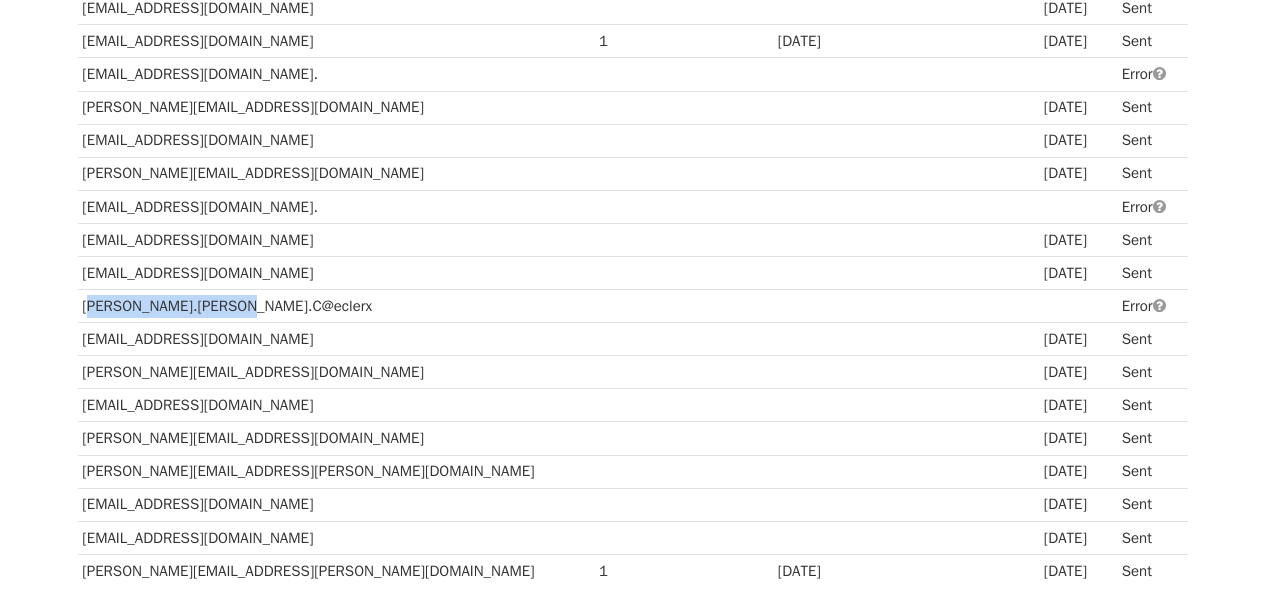 drag, startPoint x: 231, startPoint y: 304, endPoint x: 82, endPoint y: 310, distance: 149.12076 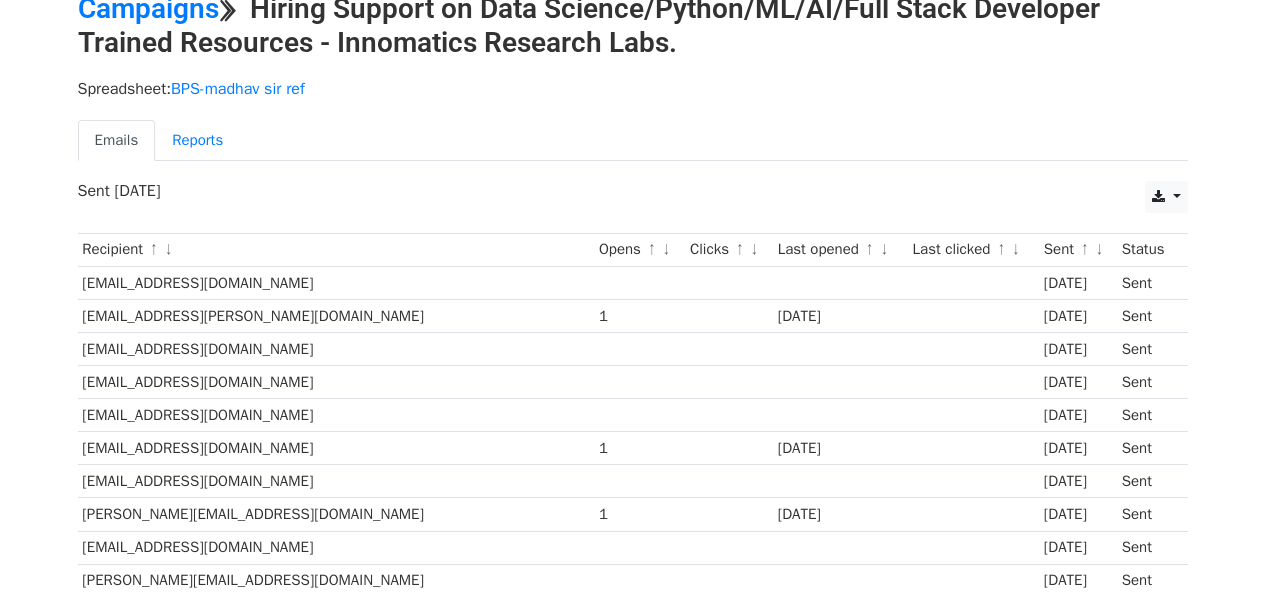 scroll, scrollTop: 0, scrollLeft: 0, axis: both 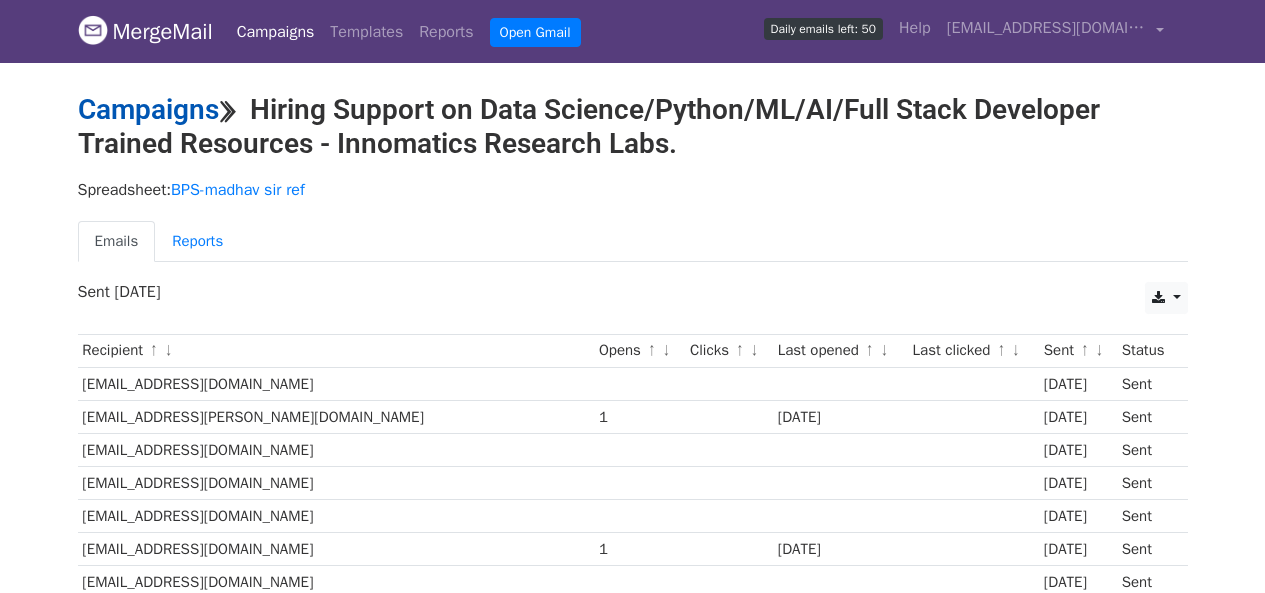 click on "Campaigns" at bounding box center (148, 109) 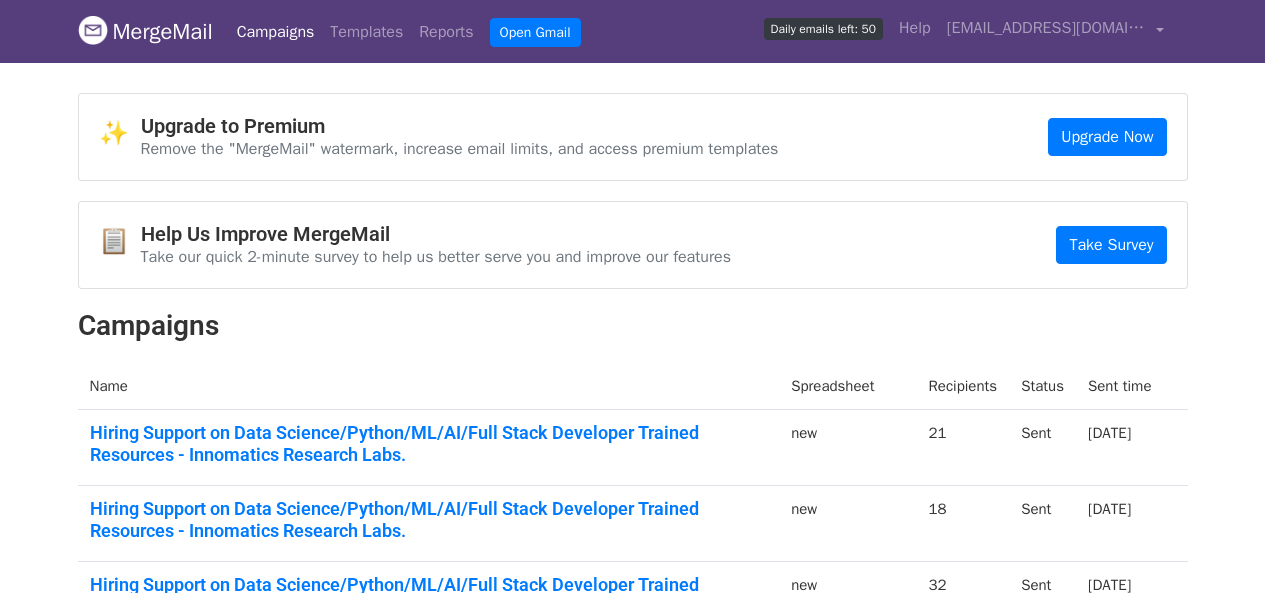 scroll, scrollTop: 0, scrollLeft: 0, axis: both 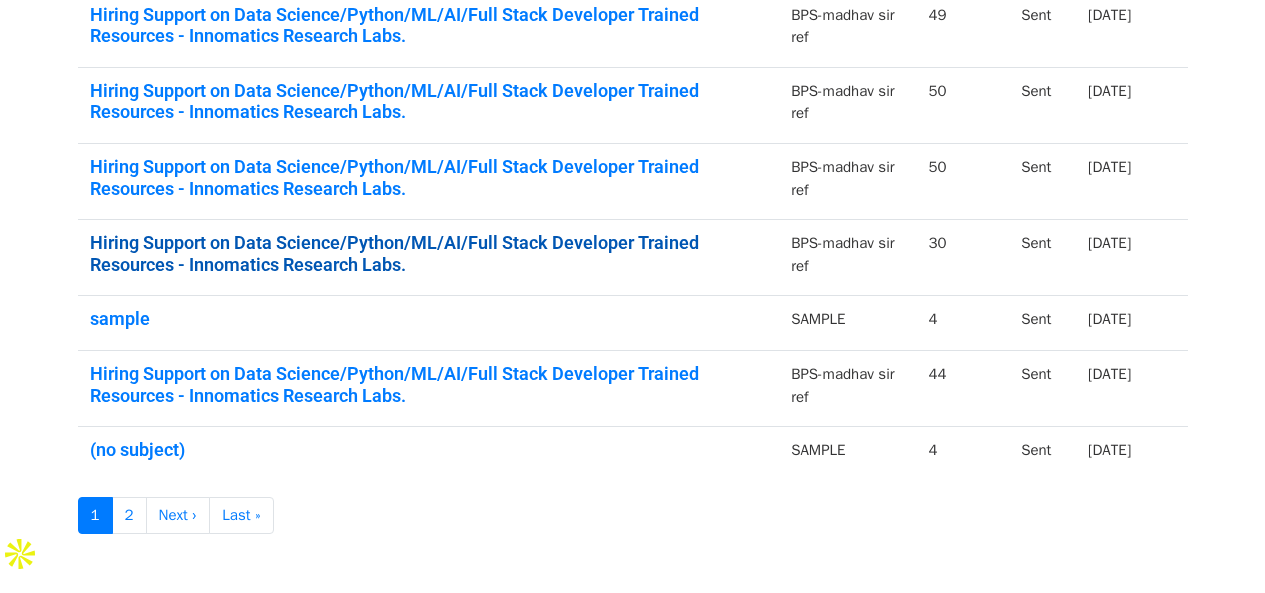 click on "Hiring Support on Data Science/Python/ML/AI/Full Stack Developer Trained Resources - Innomatics Research Labs." at bounding box center [429, 253] 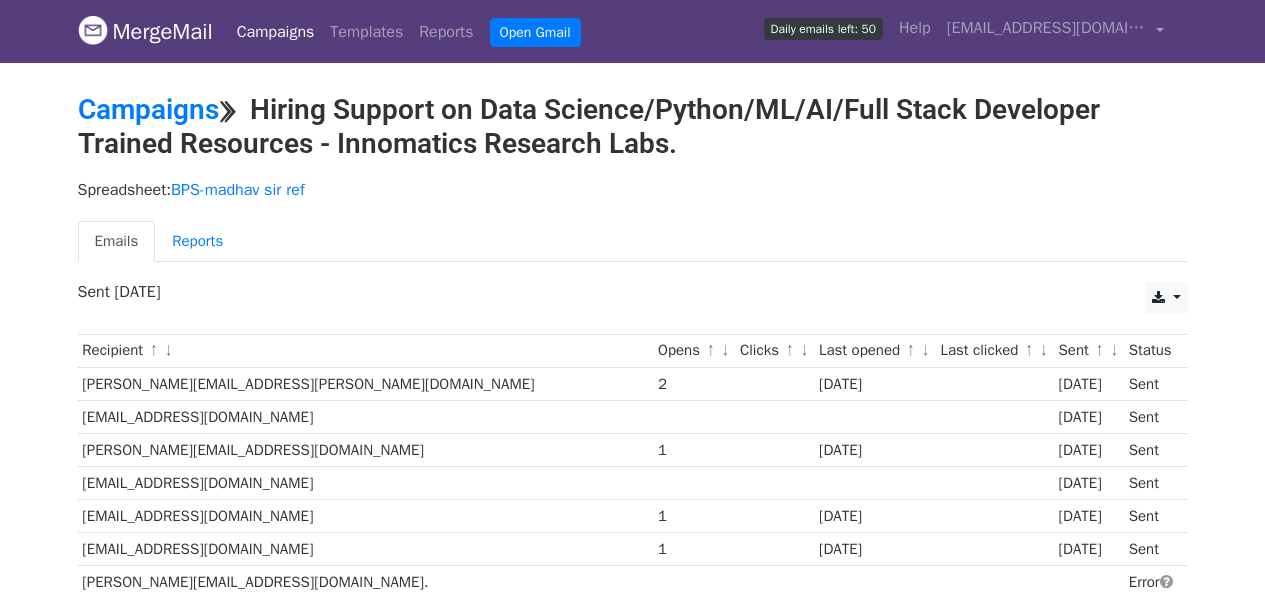 scroll, scrollTop: 0, scrollLeft: 0, axis: both 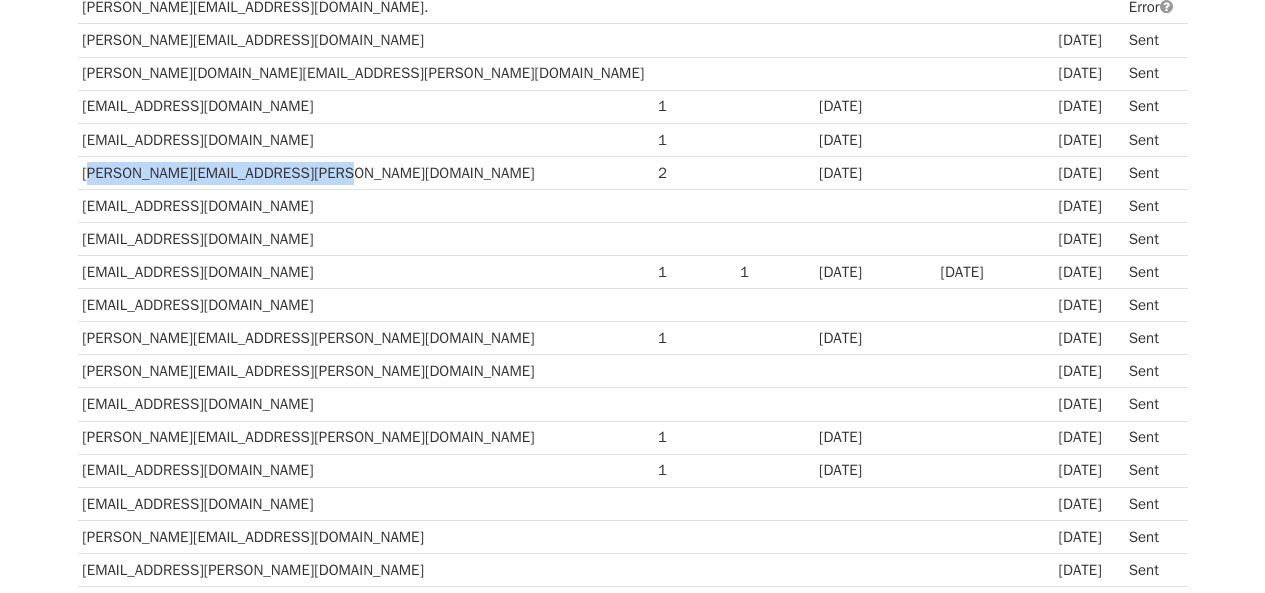 drag, startPoint x: 326, startPoint y: 173, endPoint x: 77, endPoint y: 173, distance: 249 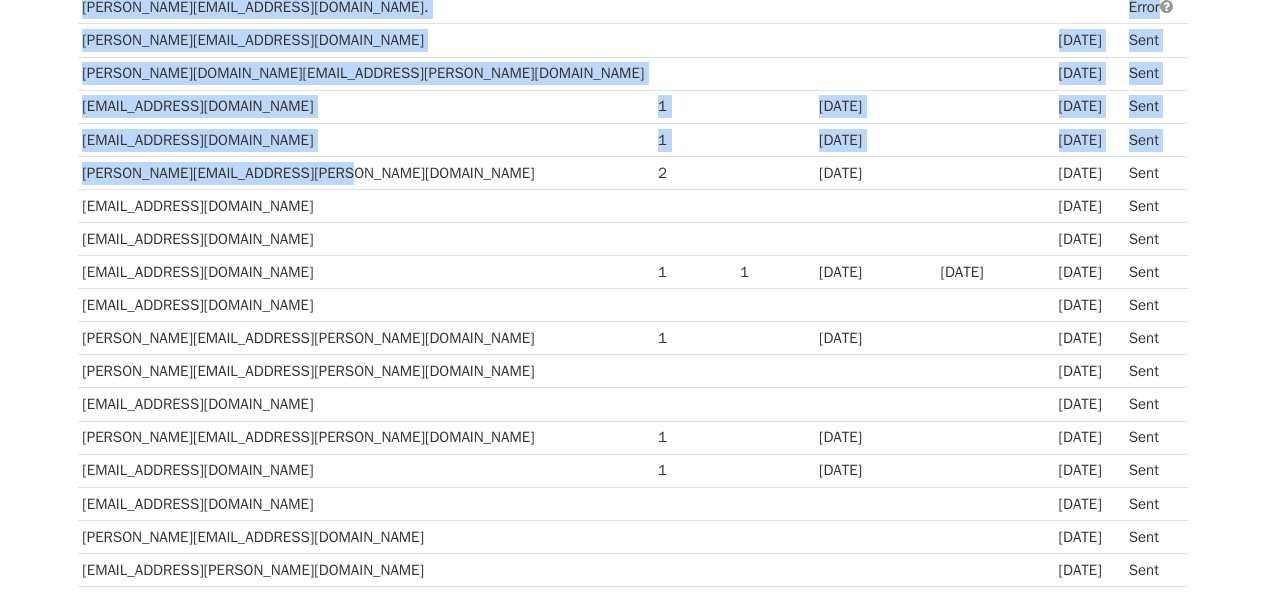 copy on "Recipient
↑
↓
Opens
↑
↓
Clicks
↑
↓
Last opened
↑
↓
Last clicked
↑
↓
Sent
↑
↓
Status
ganti.shravani@indiamart.com
2
7 days ago
9 days ago
Sent
kalyani4dec@gmail.com
9 days ago
Sent
pranita.panda@dmartindia.com
1
9 days ago
9 days ago
Sent
spakhmode1227@gmail.com
9 days ago
Sent
external.ganta.venkateswarareddy@bosch.com
1
9 days ago
9 days ago
Sent
rajesh.kolla@cyient.com
1
9 days ago
9 days ago
Sent
sonal.gupta4@globallogic.com.
Error
monali.sahoo@bigbasket.com
9 days ago
Sent
aleesha.sm@ust.com
9 days ago
Sent
arti.goswami@mahindrafinance.com
1
9 days ago
9 days ago
Sent
sachin.nagare@smfgindia.com
1
9 days ago
9 days ago
Sent
shreshtha.singh@heromotocorp.com" 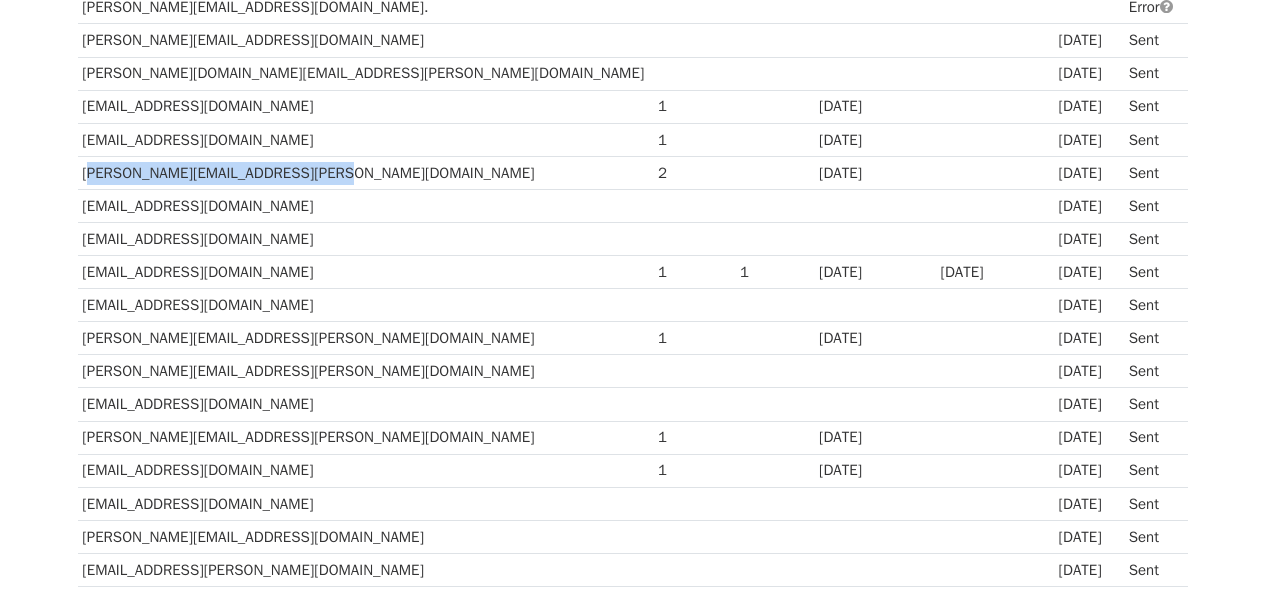 drag, startPoint x: 324, startPoint y: 170, endPoint x: 84, endPoint y: 181, distance: 240.25195 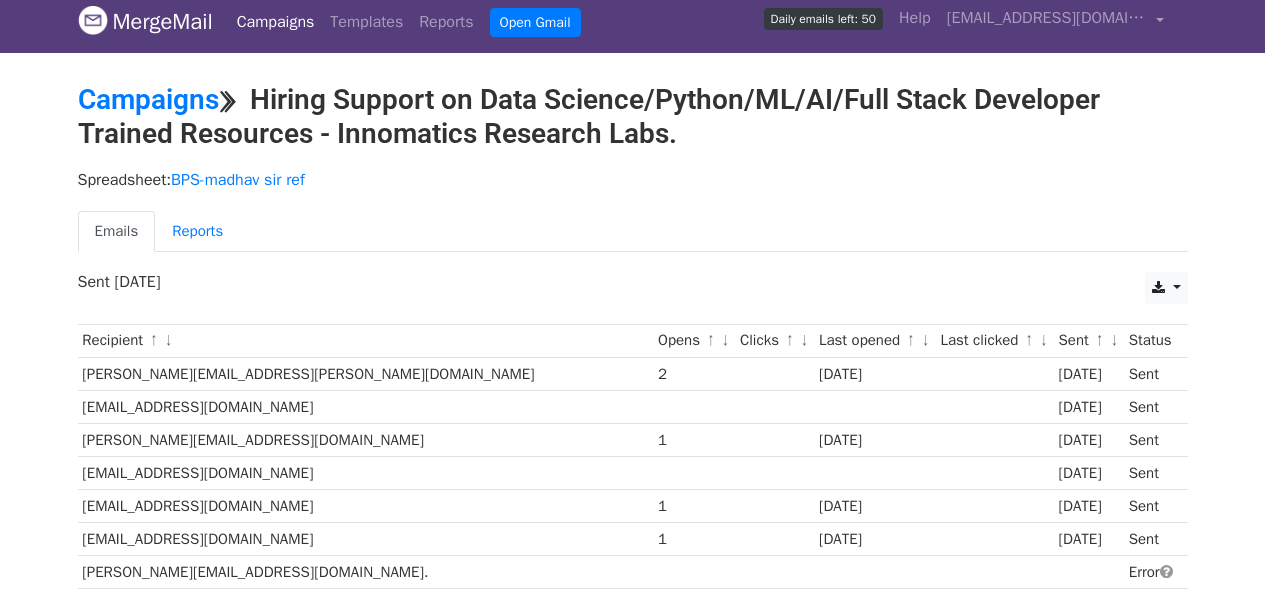 scroll, scrollTop: 0, scrollLeft: 0, axis: both 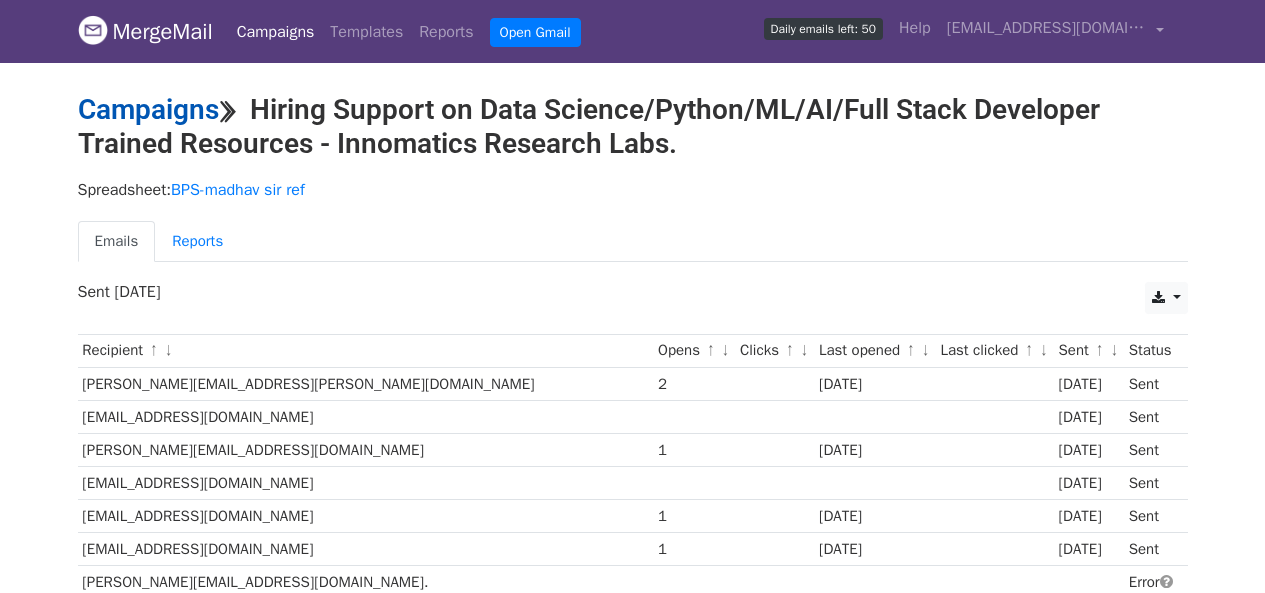 click on "Campaigns" at bounding box center (148, 109) 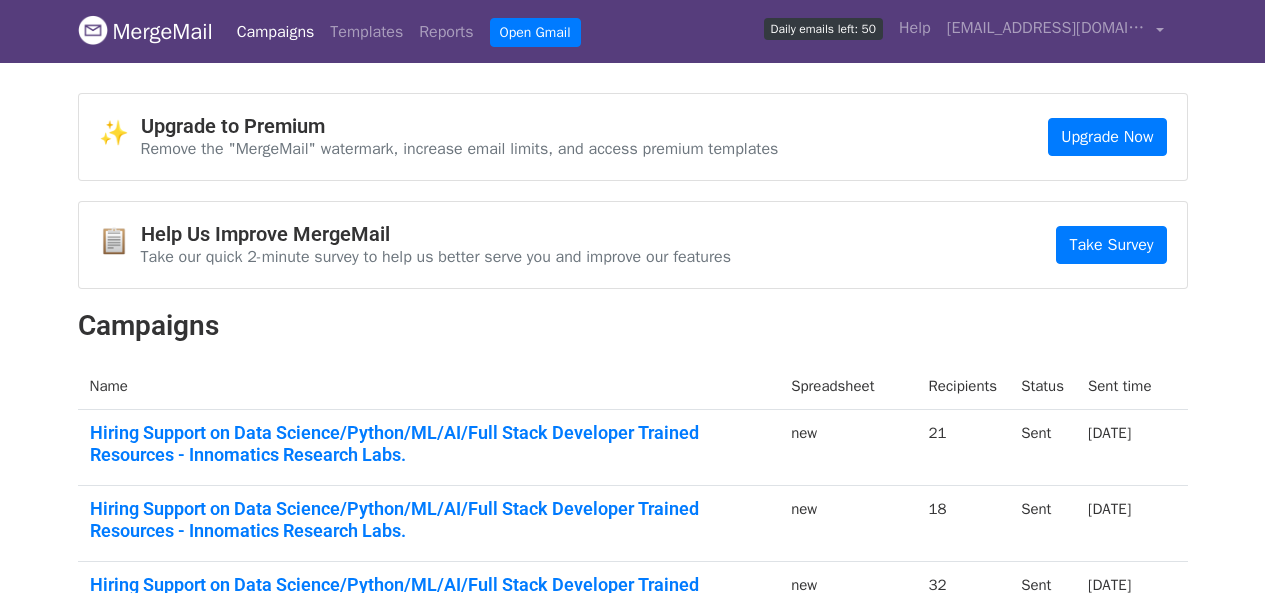 scroll, scrollTop: 0, scrollLeft: 0, axis: both 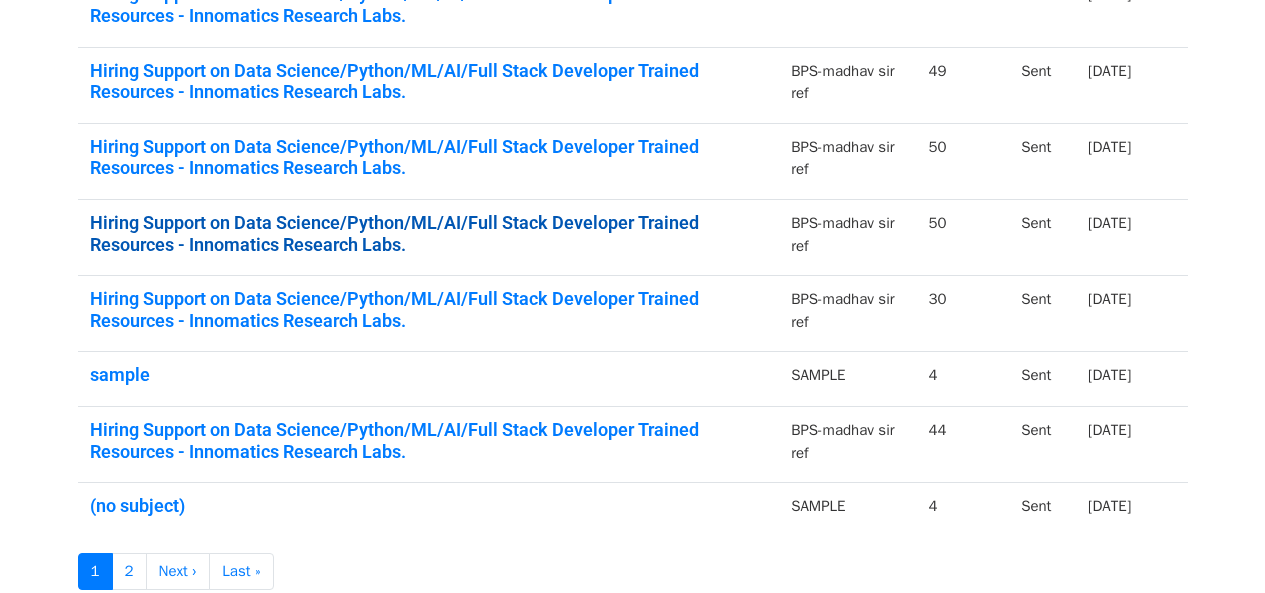 click on "Hiring Support on Data Science/Python/ML/AI/Full Stack Developer Trained Resources - Innomatics Research Labs." at bounding box center (429, 233) 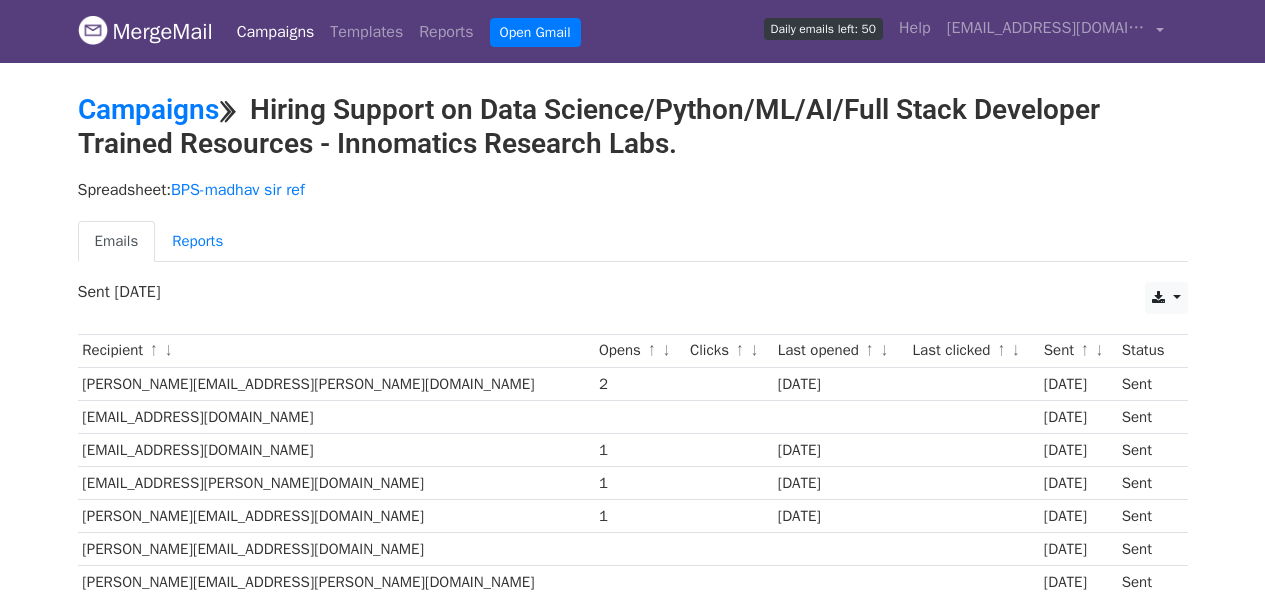 scroll, scrollTop: 0, scrollLeft: 0, axis: both 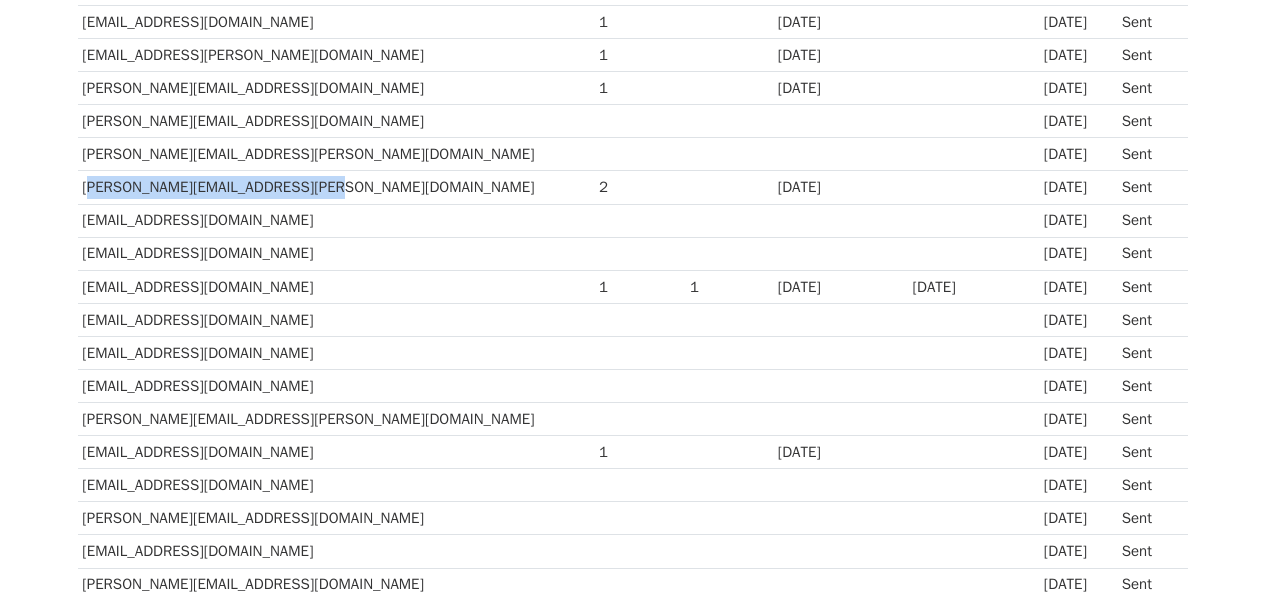 drag, startPoint x: 313, startPoint y: 184, endPoint x: 81, endPoint y: 191, distance: 232.10558 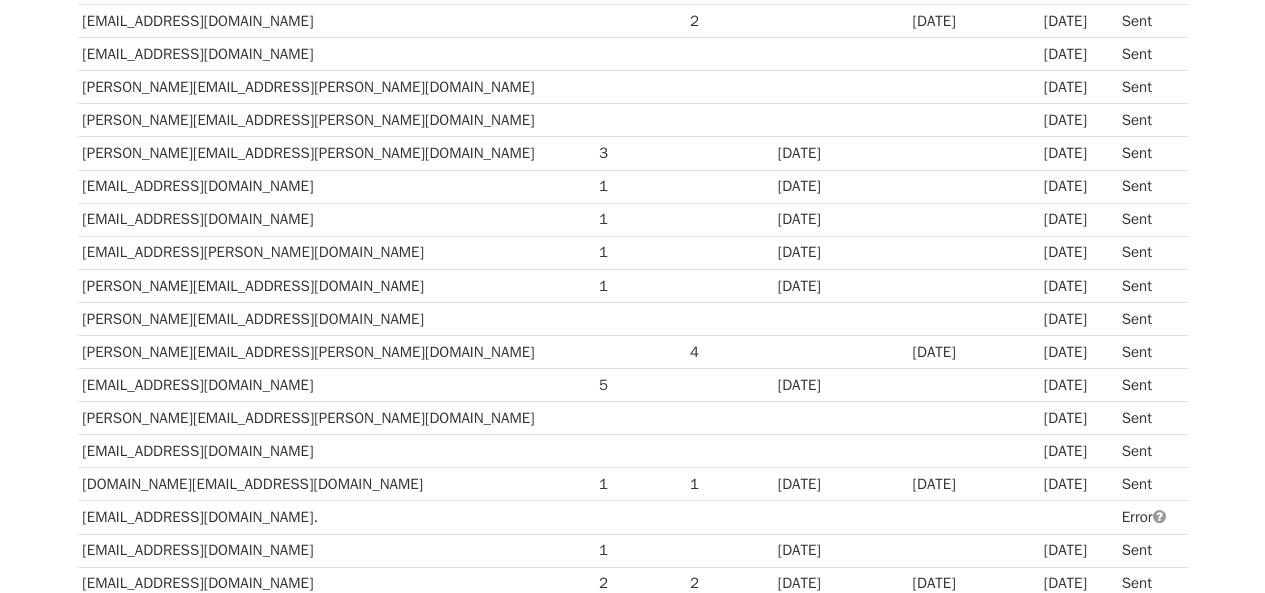 scroll, scrollTop: 1159, scrollLeft: 0, axis: vertical 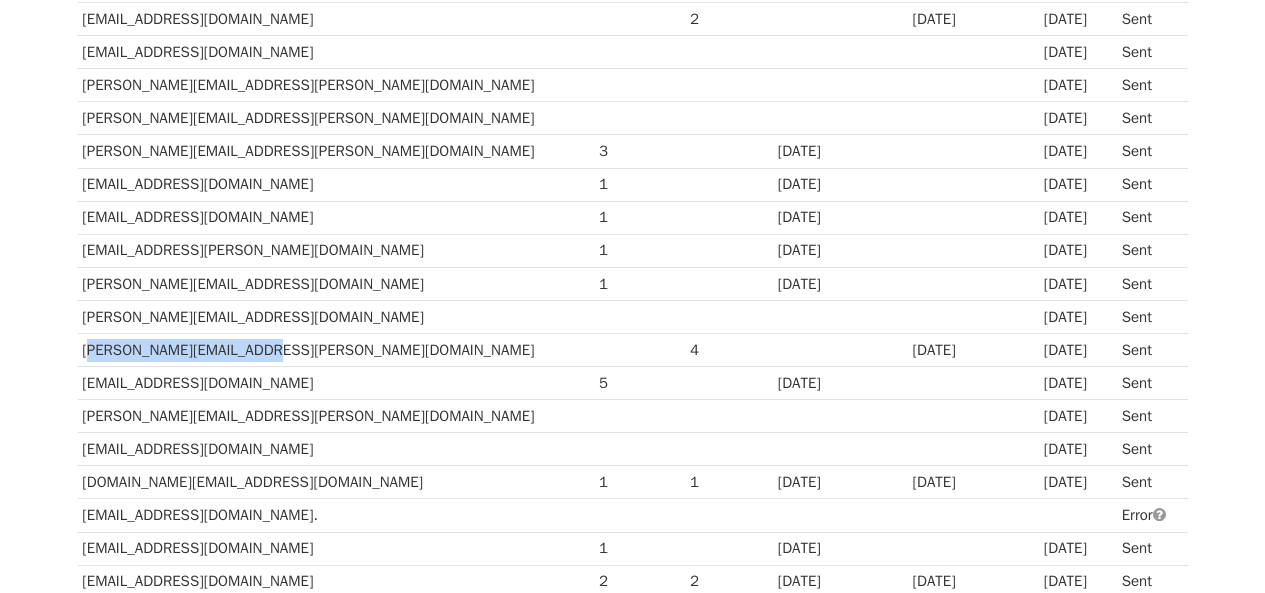 drag, startPoint x: 257, startPoint y: 350, endPoint x: 83, endPoint y: 351, distance: 174.00287 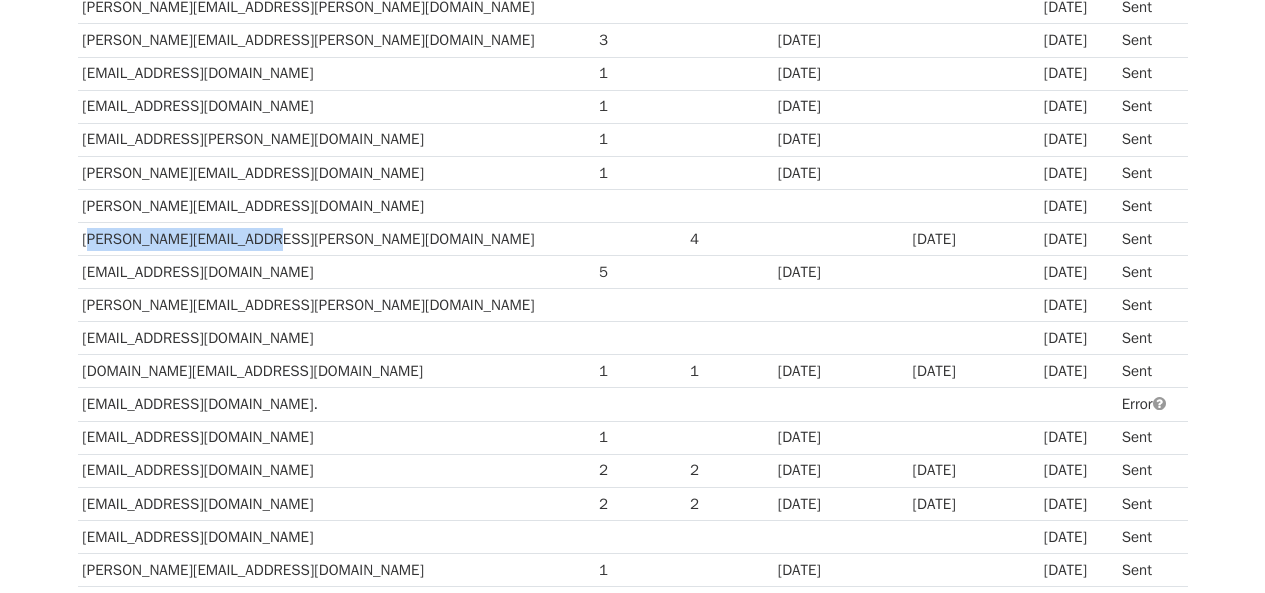 scroll, scrollTop: 1275, scrollLeft: 0, axis: vertical 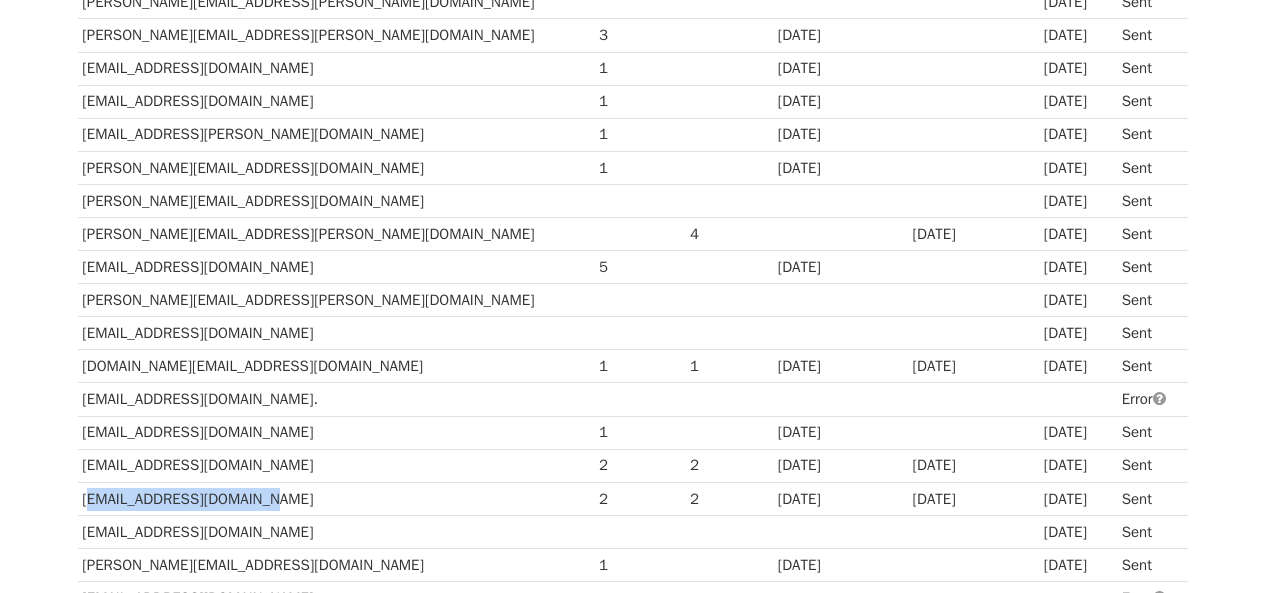 drag, startPoint x: 267, startPoint y: 497, endPoint x: 84, endPoint y: 497, distance: 183 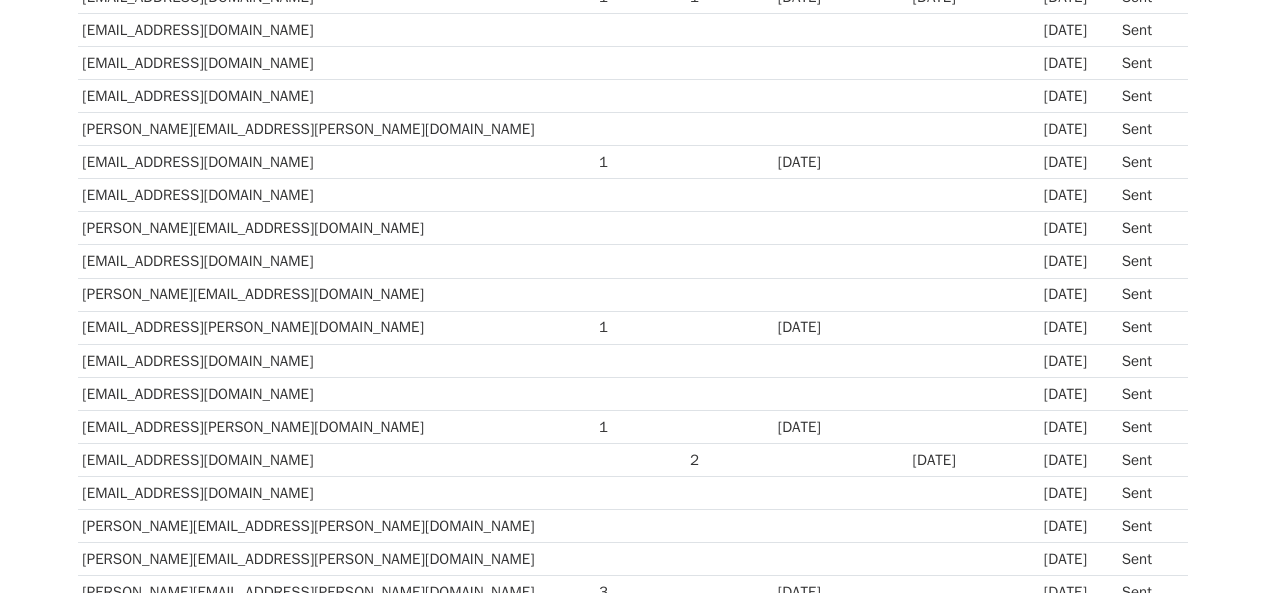 scroll, scrollTop: 711, scrollLeft: 0, axis: vertical 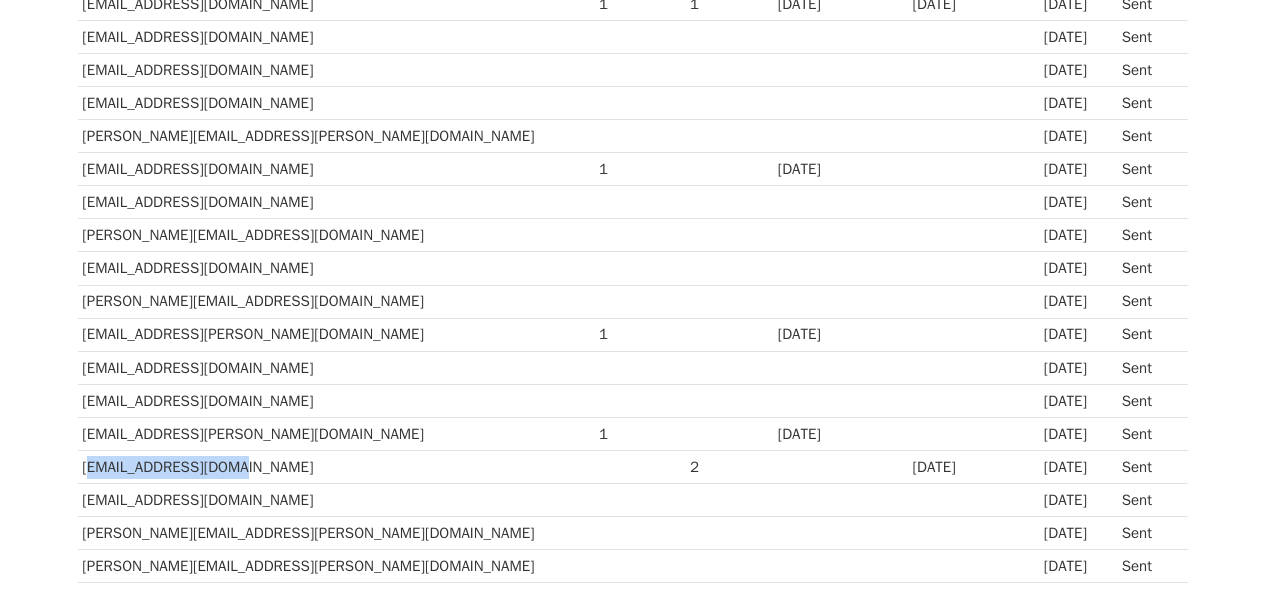 drag, startPoint x: 223, startPoint y: 459, endPoint x: 79, endPoint y: 467, distance: 144.22205 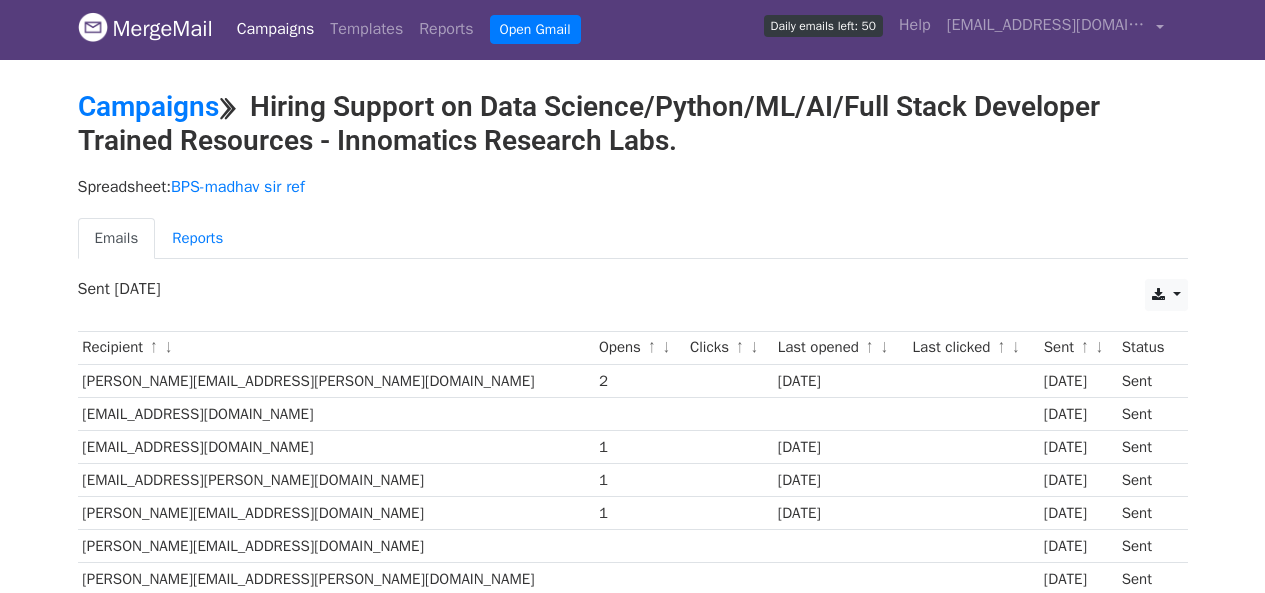scroll, scrollTop: 0, scrollLeft: 0, axis: both 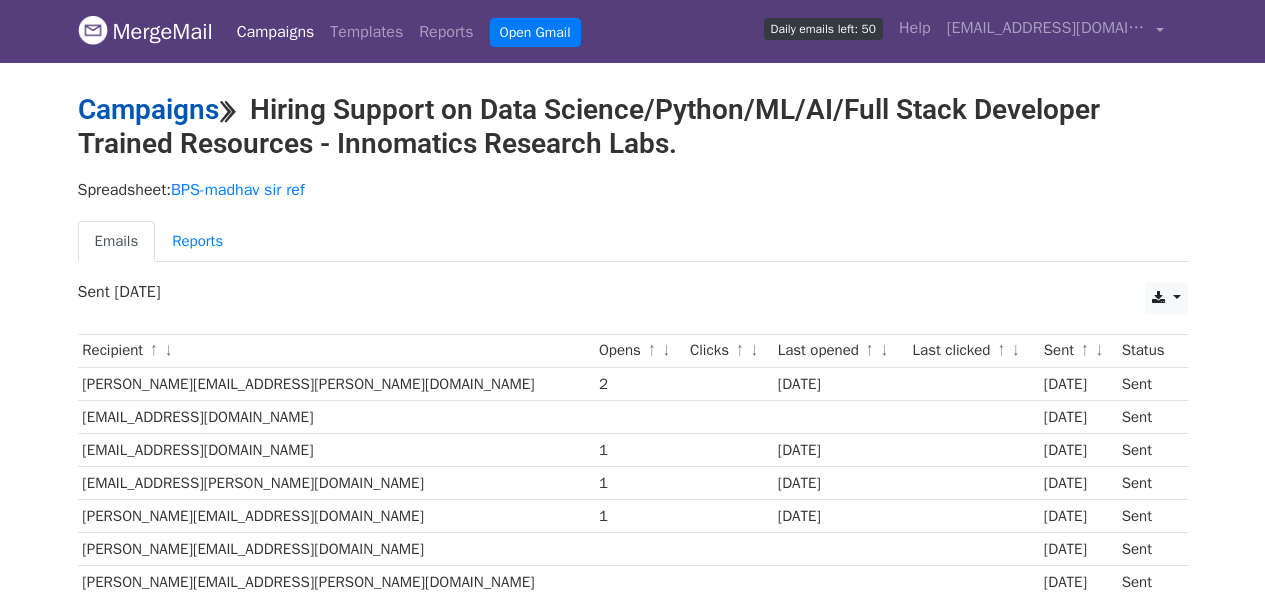 click on "Campaigns" at bounding box center [148, 109] 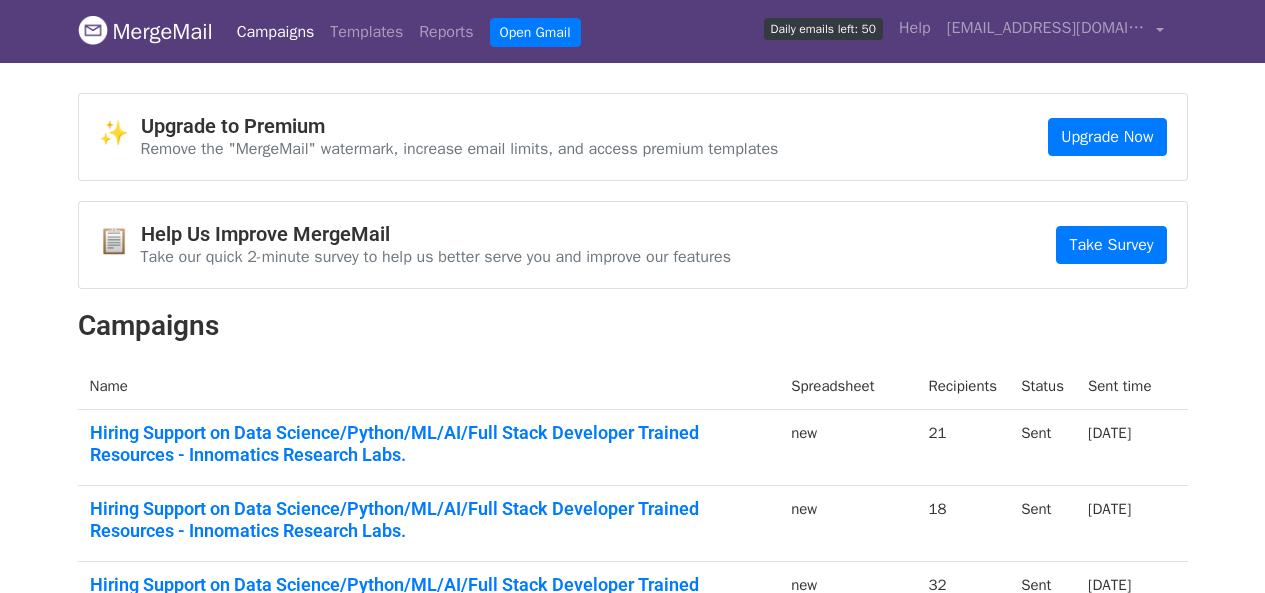 scroll, scrollTop: 0, scrollLeft: 0, axis: both 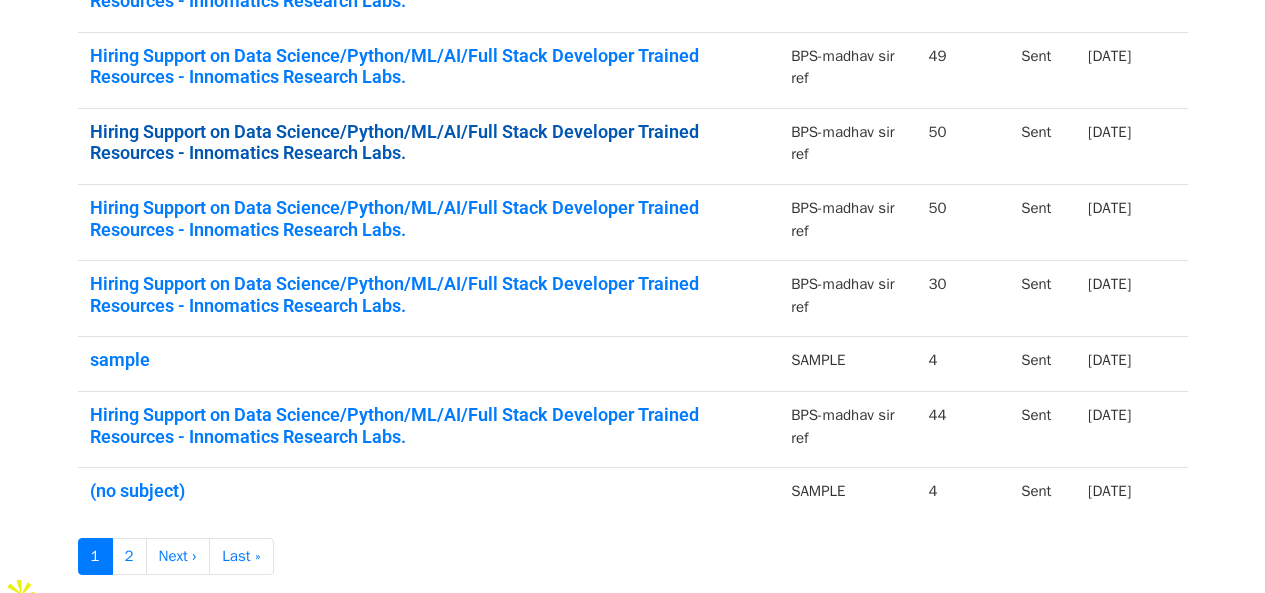 click on "Hiring Support on Data Science/Python/ML/AI/Full Stack Developer Trained Resources - Innomatics Research Labs." at bounding box center (429, 142) 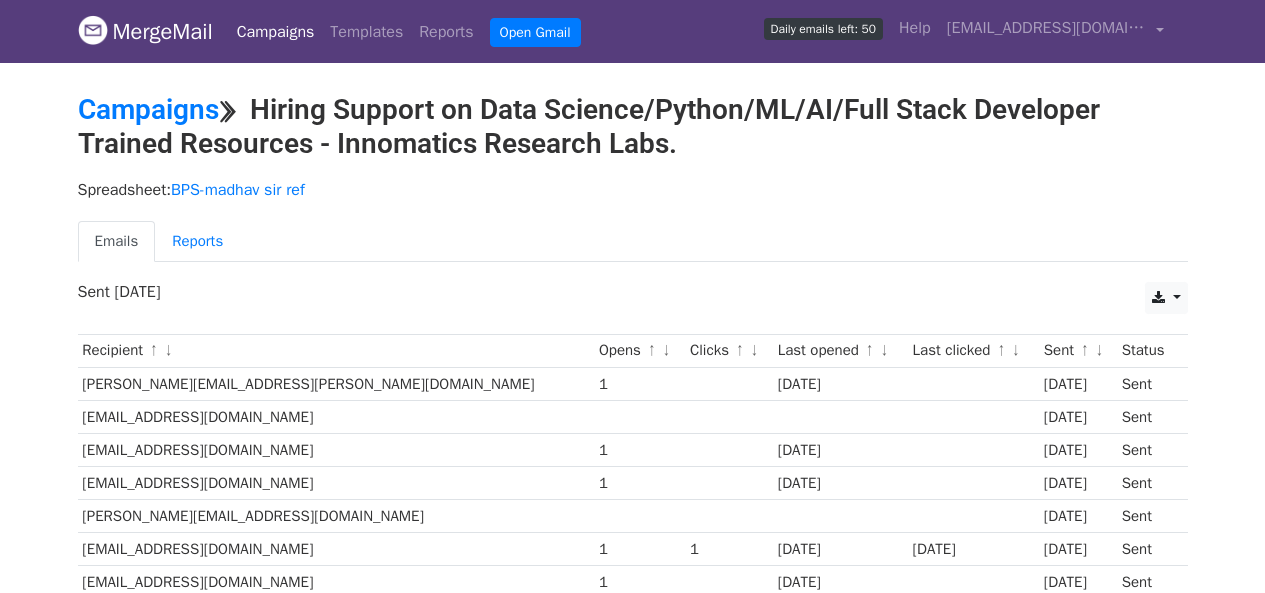 scroll, scrollTop: 0, scrollLeft: 0, axis: both 